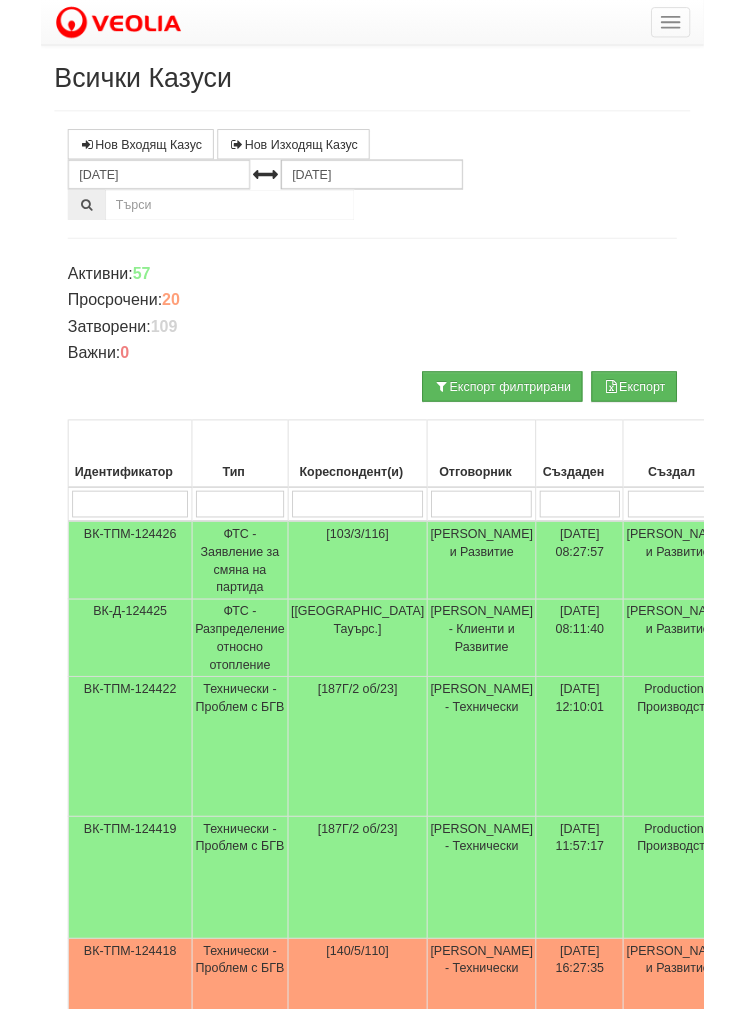 scroll, scrollTop: 124, scrollLeft: 0, axis: vertical 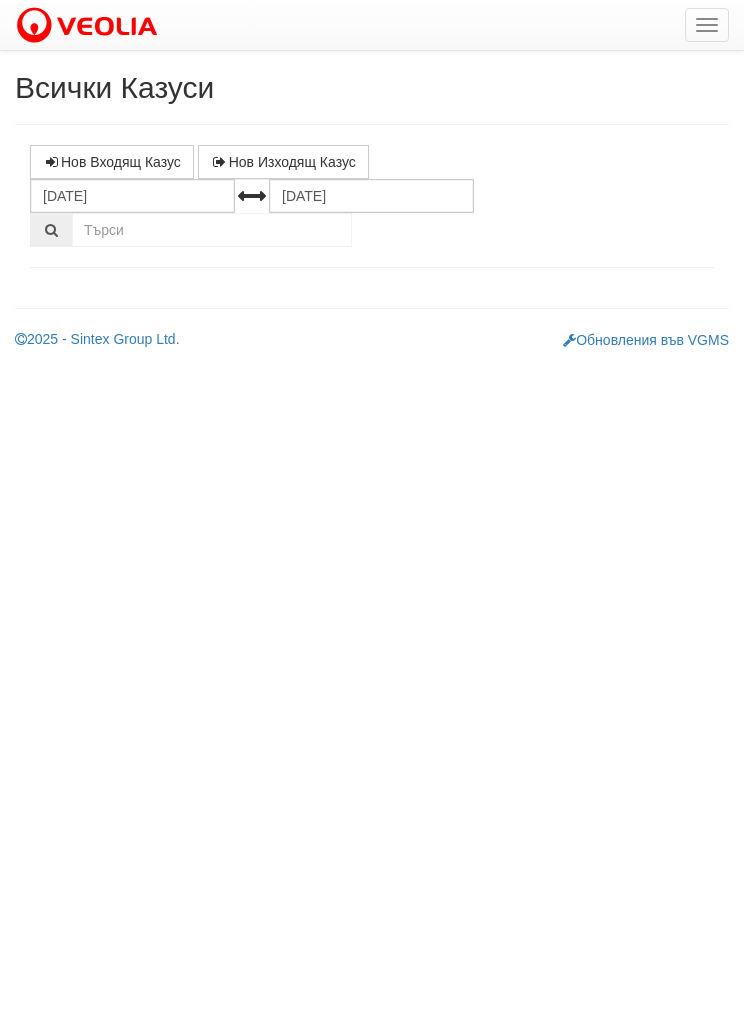 select on "1" 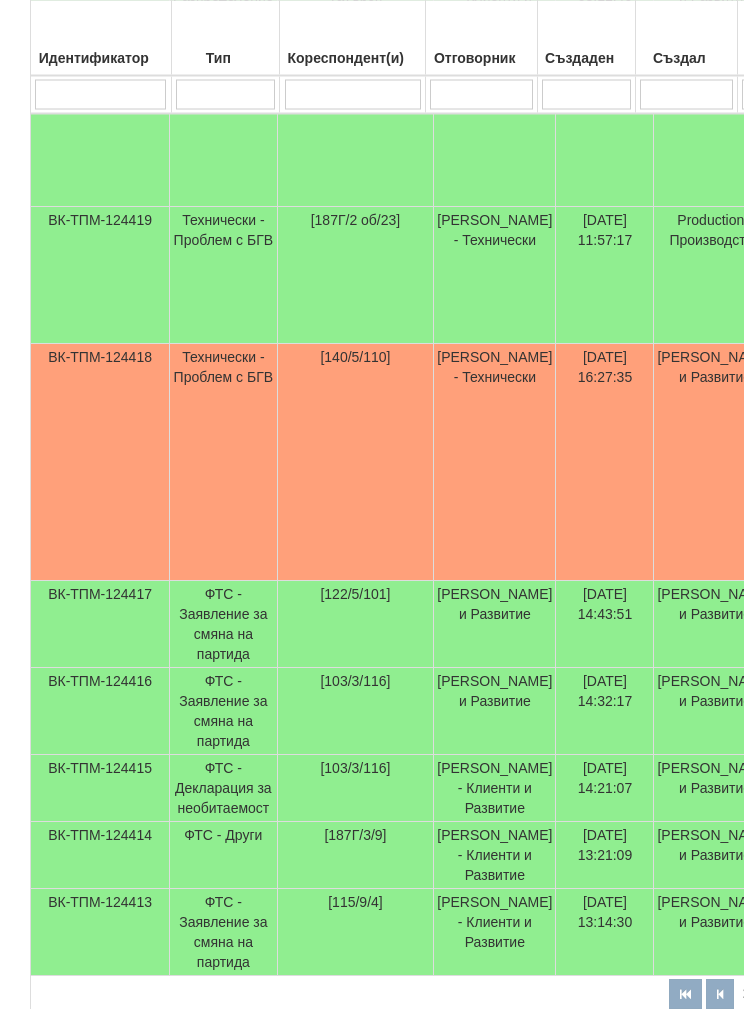 scroll, scrollTop: 728, scrollLeft: 0, axis: vertical 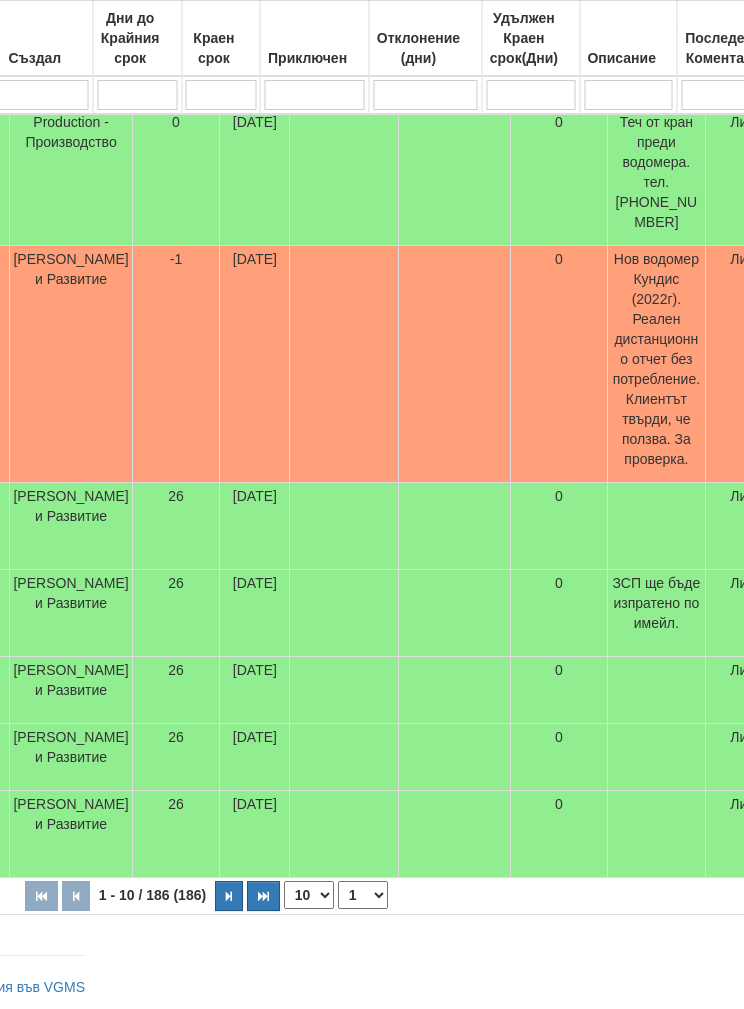 click on "10
20
30
40" at bounding box center (310, 895) 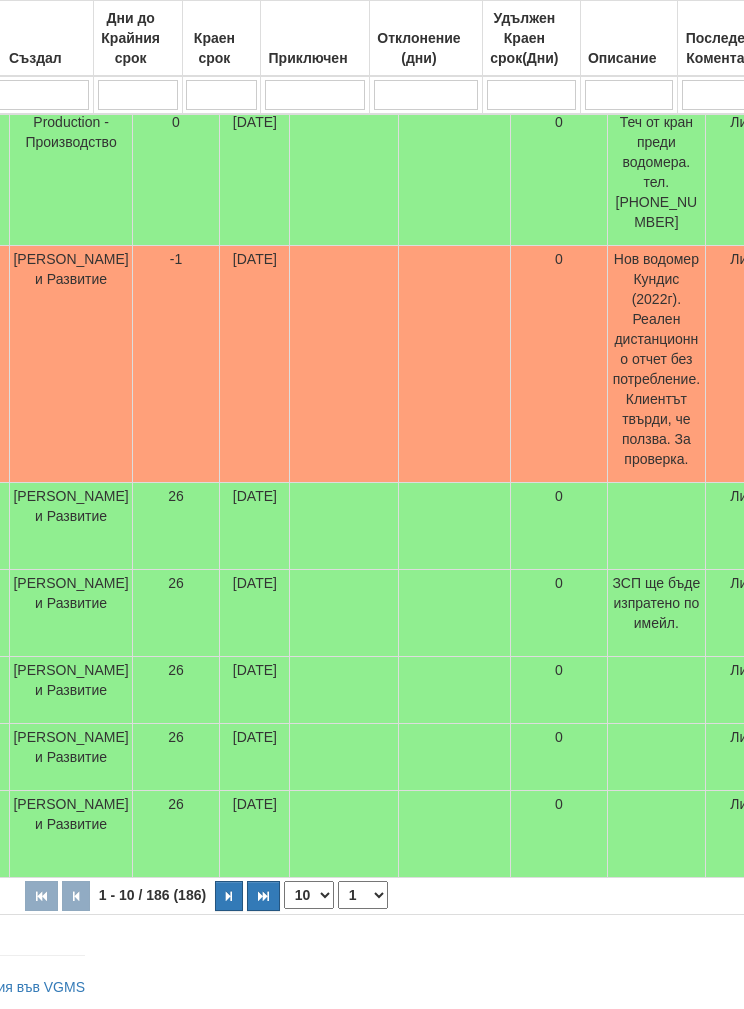 select on "40" 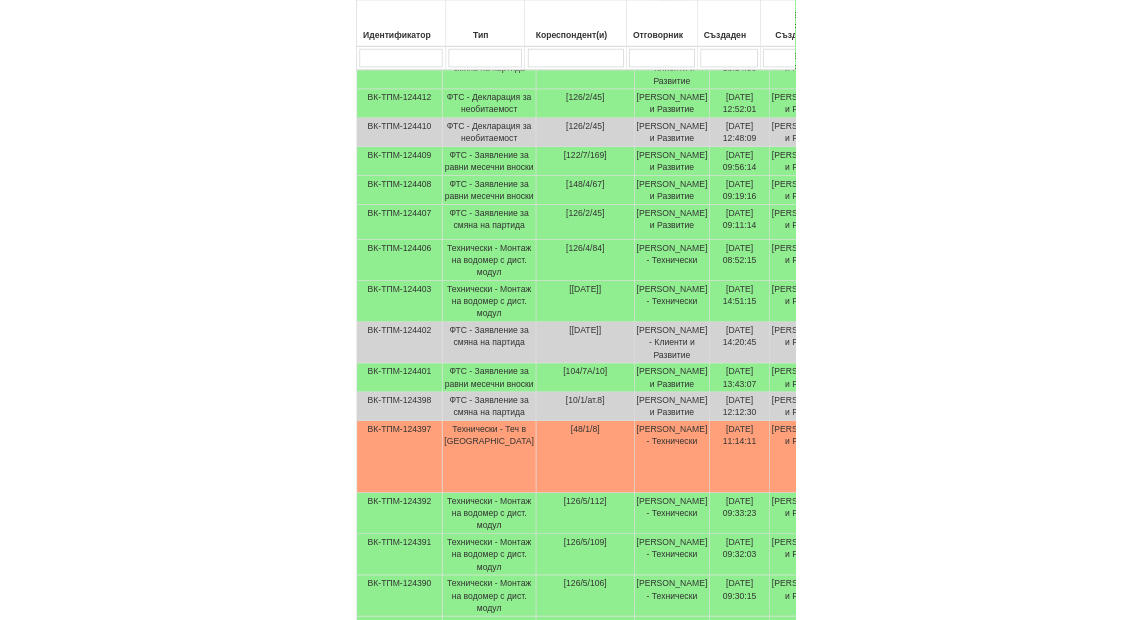 scroll, scrollTop: 1412, scrollLeft: 0, axis: vertical 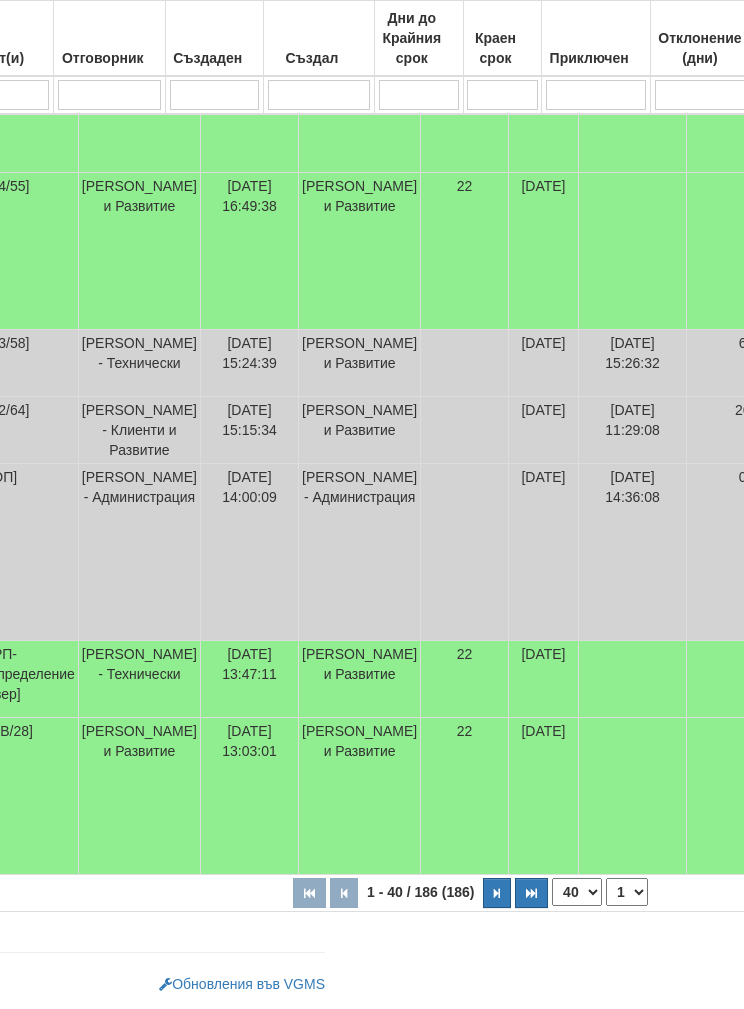 click at bounding box center (109, 95) 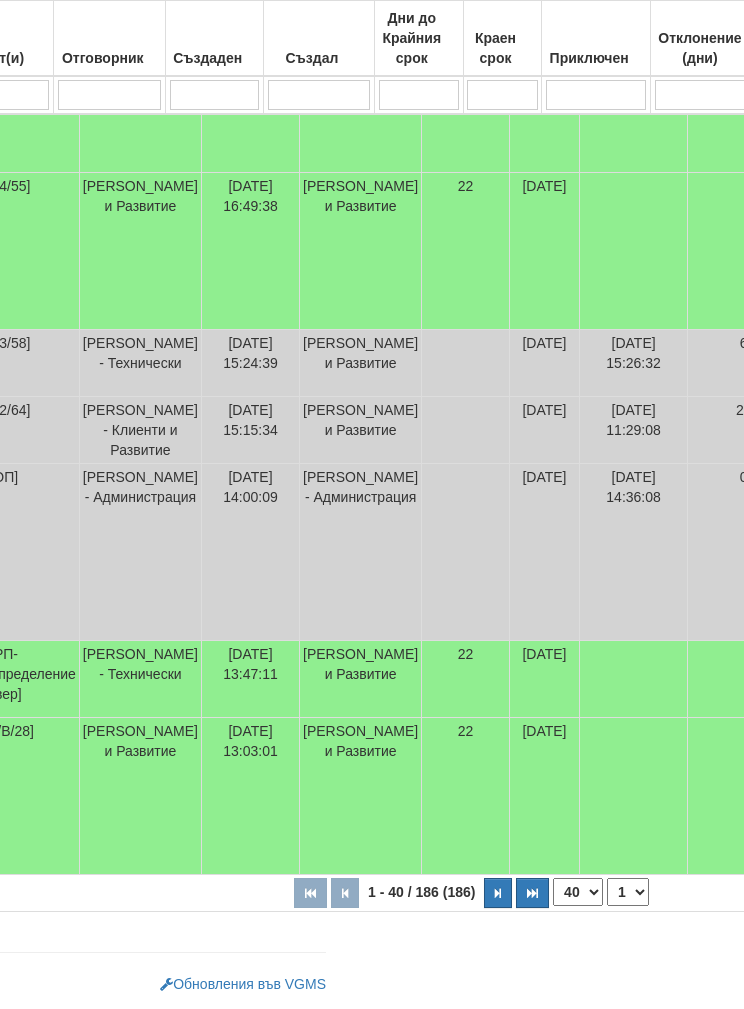 type on "Б" 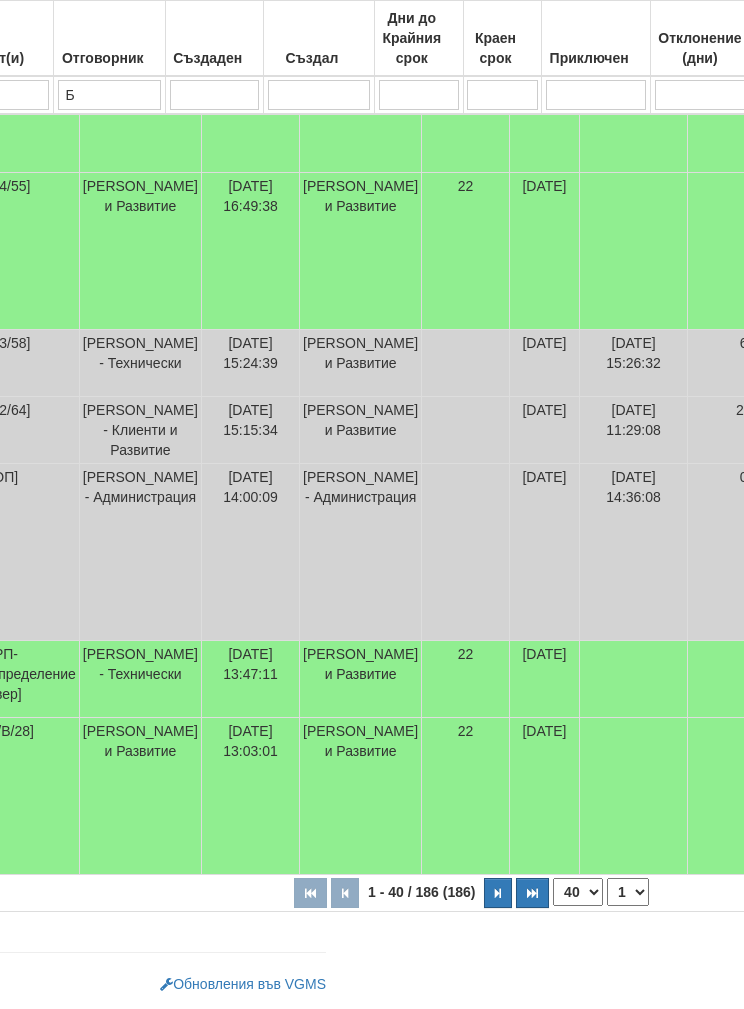 type on "Б" 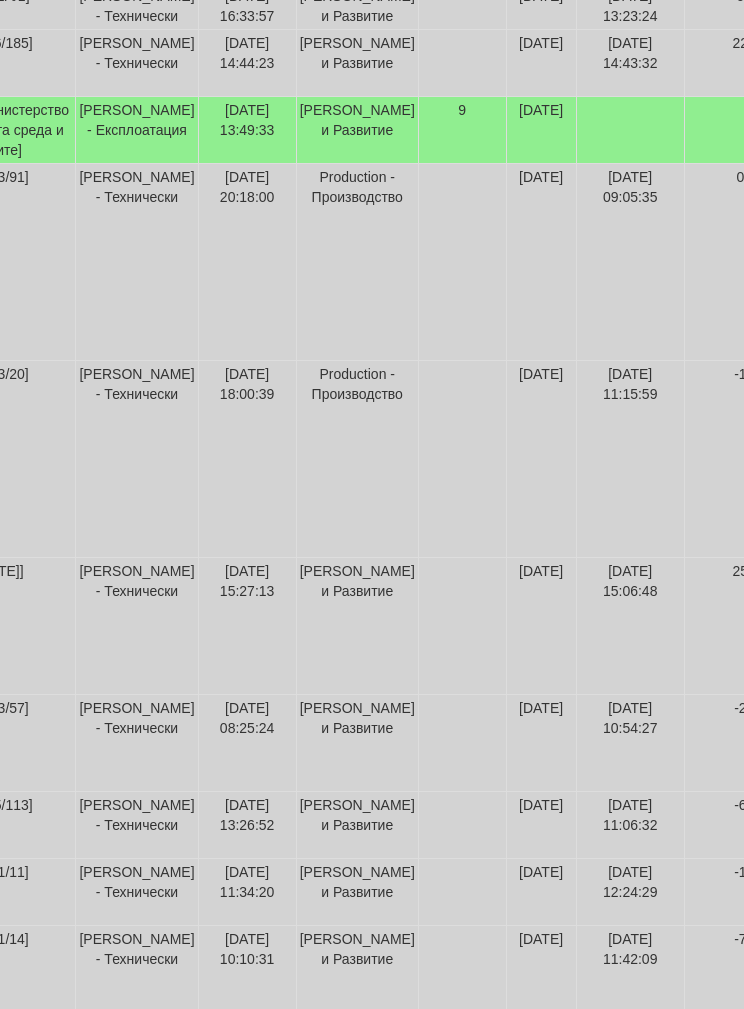 type on "Бо" 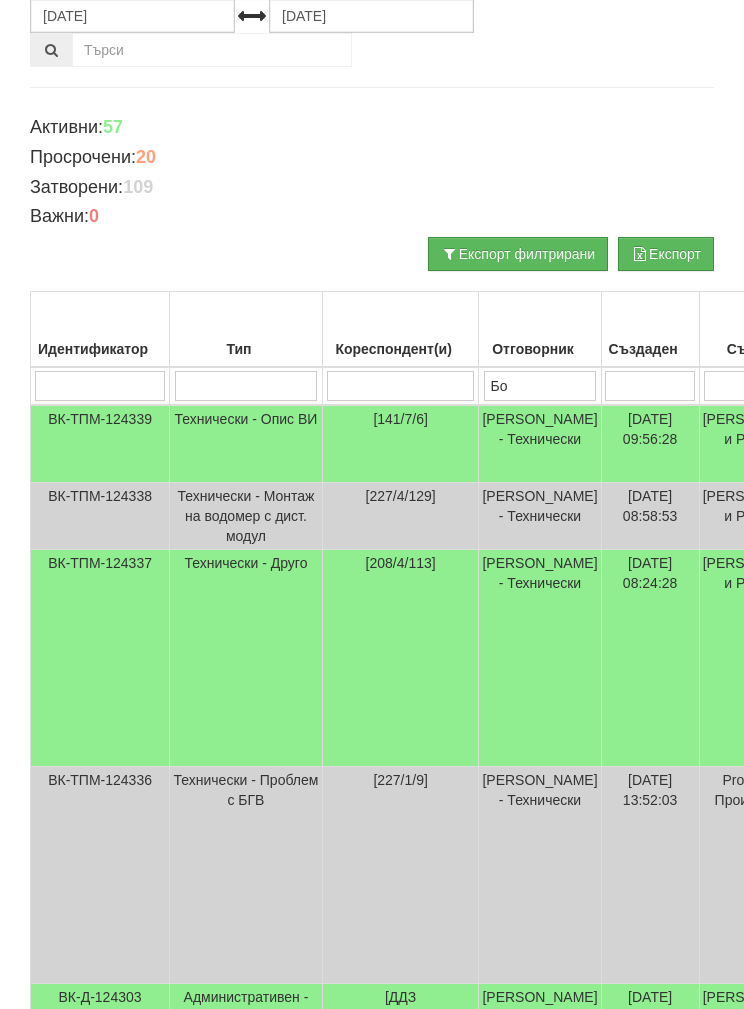 type on "Бо" 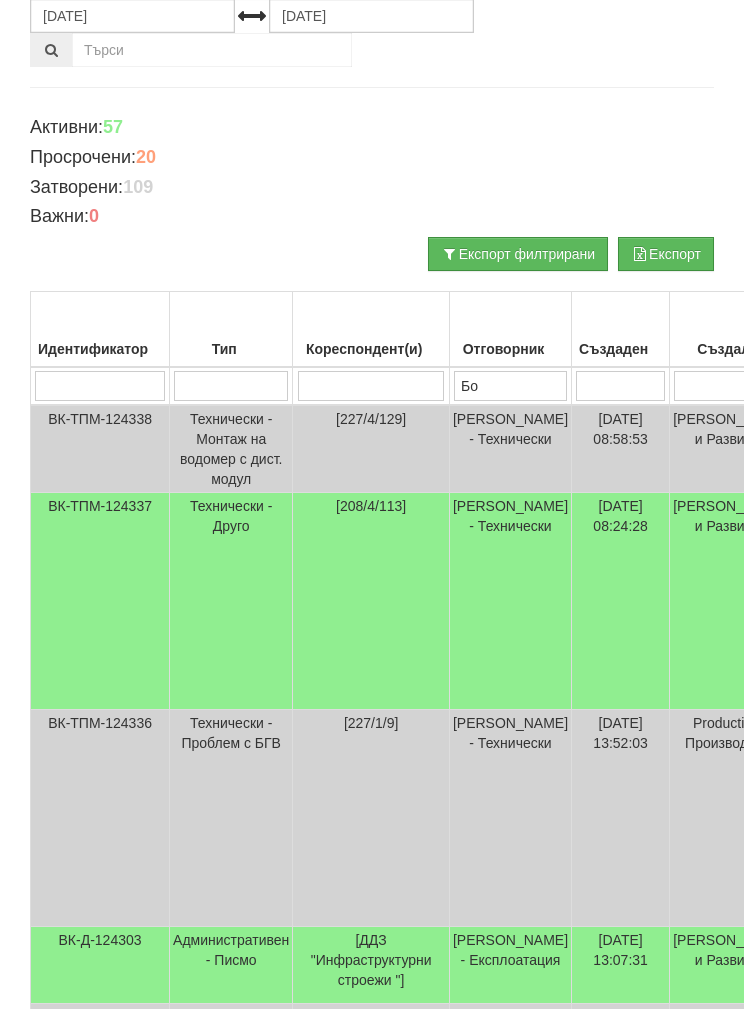 type on "Бой" 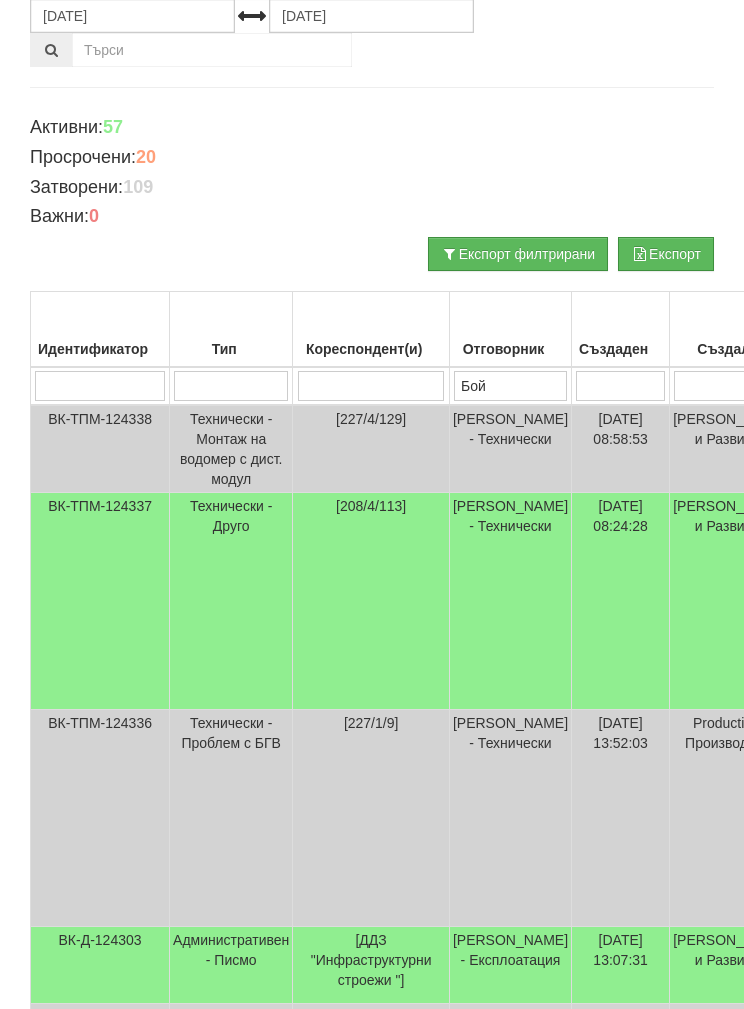 type on "Бой" 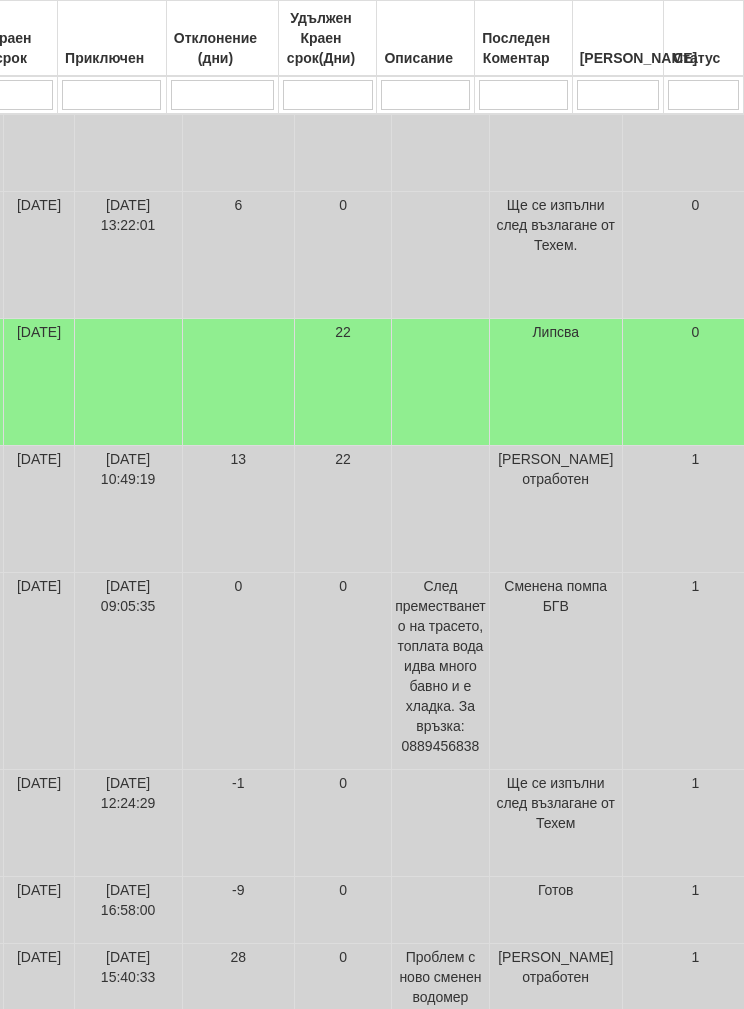 scroll, scrollTop: 1920, scrollLeft: 822, axis: both 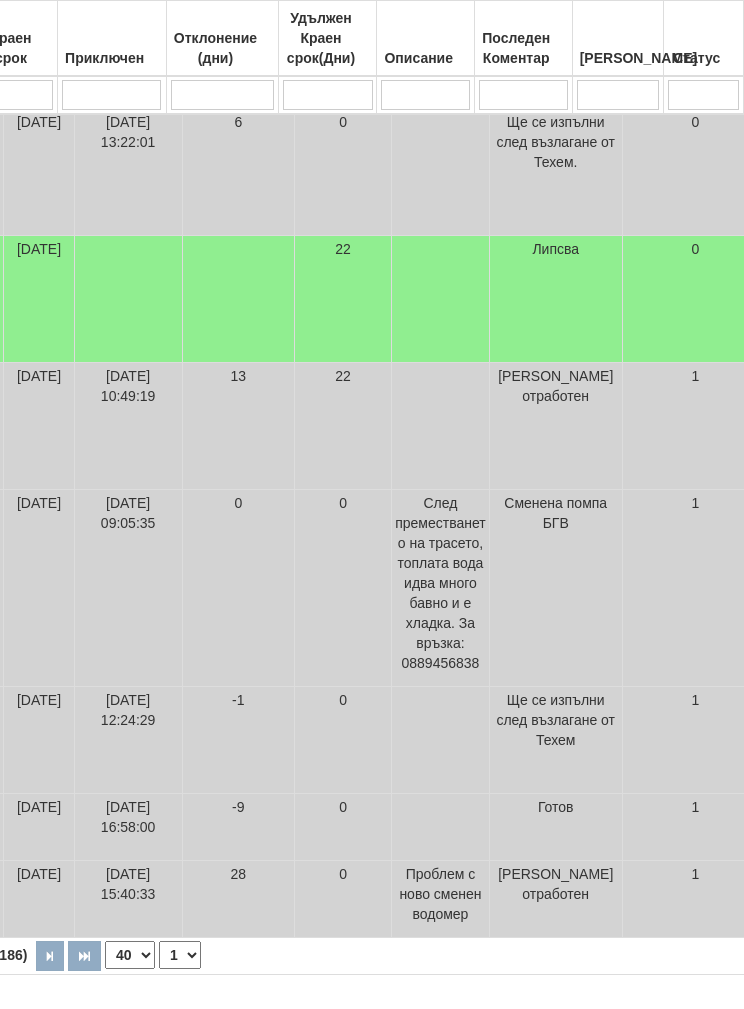 type on "Бой" 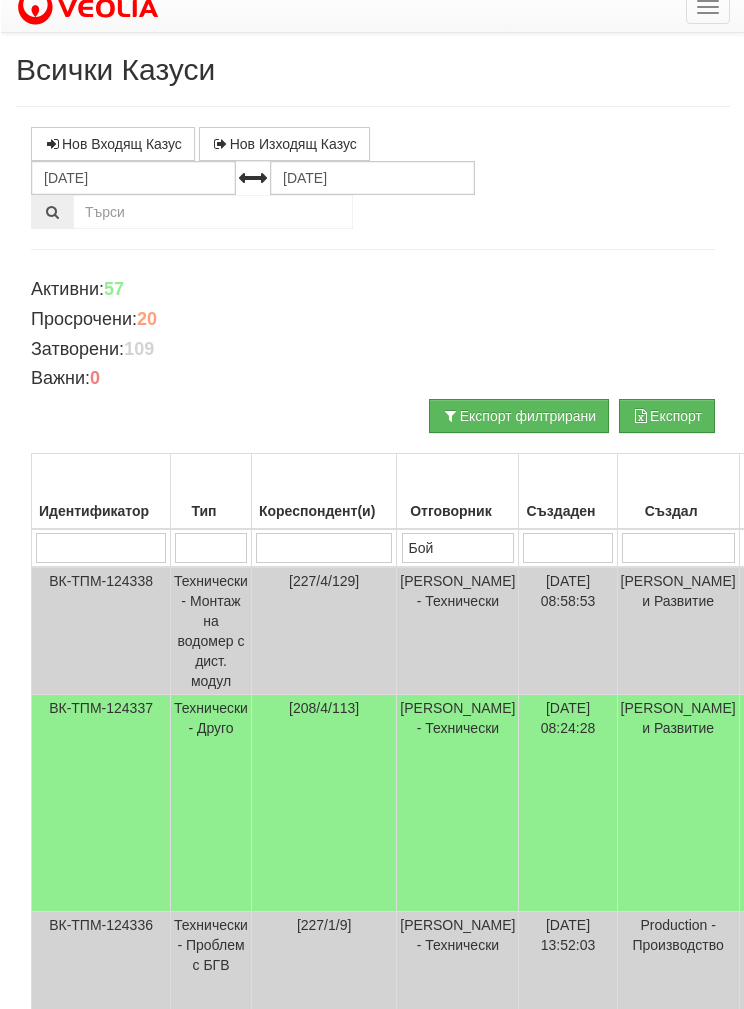 scroll, scrollTop: 18, scrollLeft: 0, axis: vertical 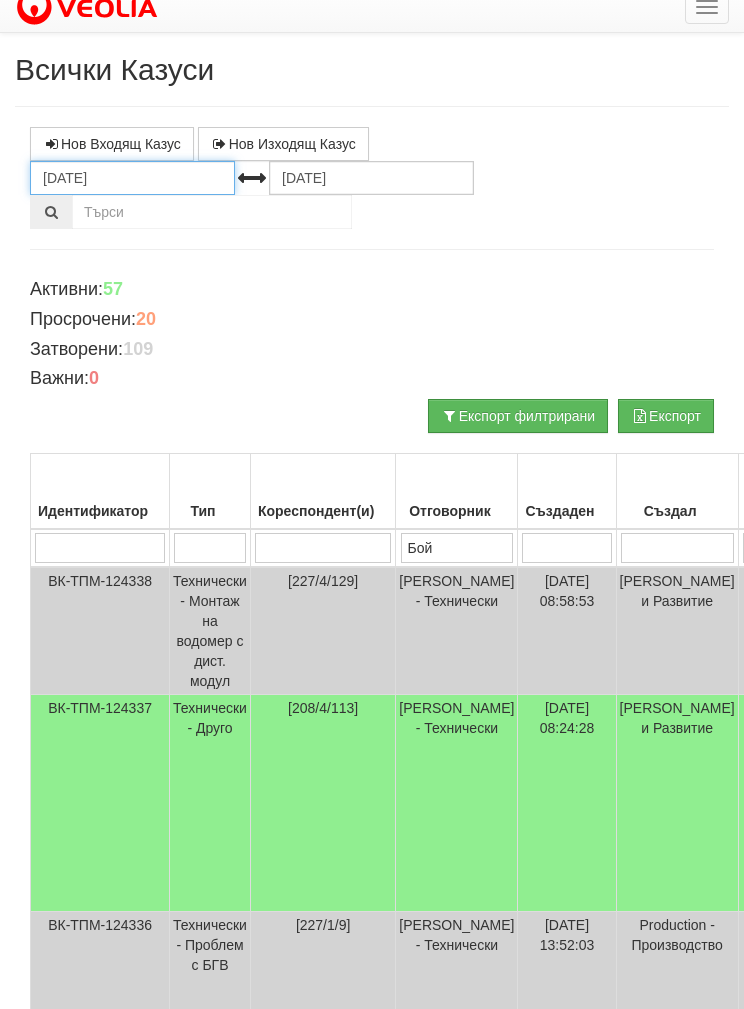 click on "[DATE]" at bounding box center (132, 178) 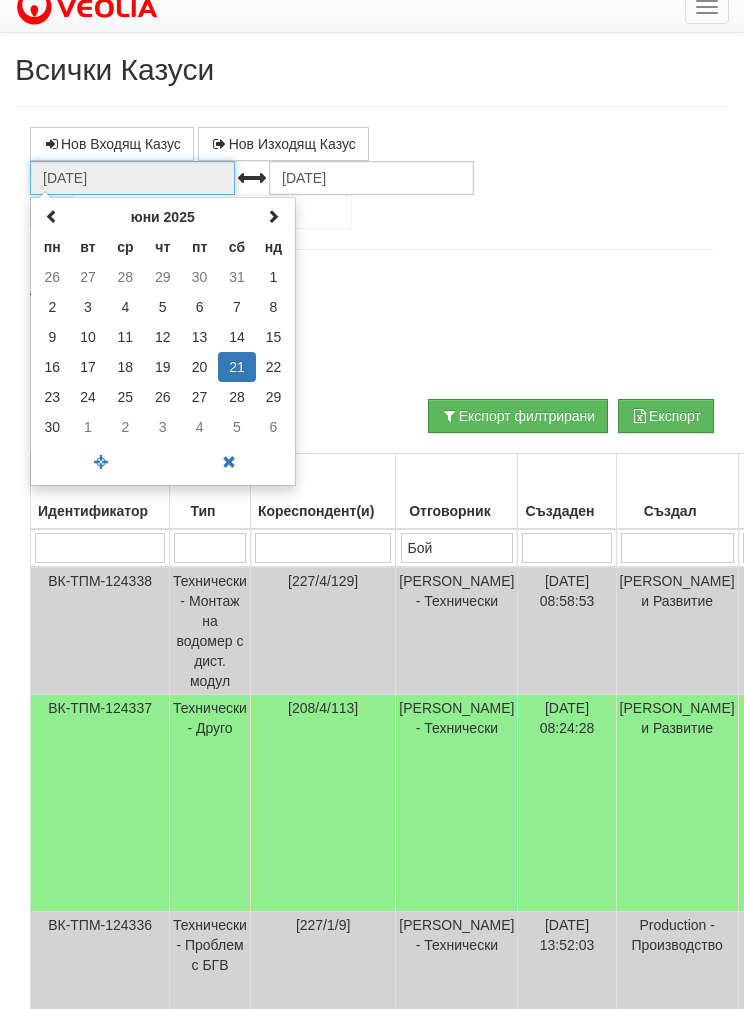 scroll, scrollTop: 17, scrollLeft: 0, axis: vertical 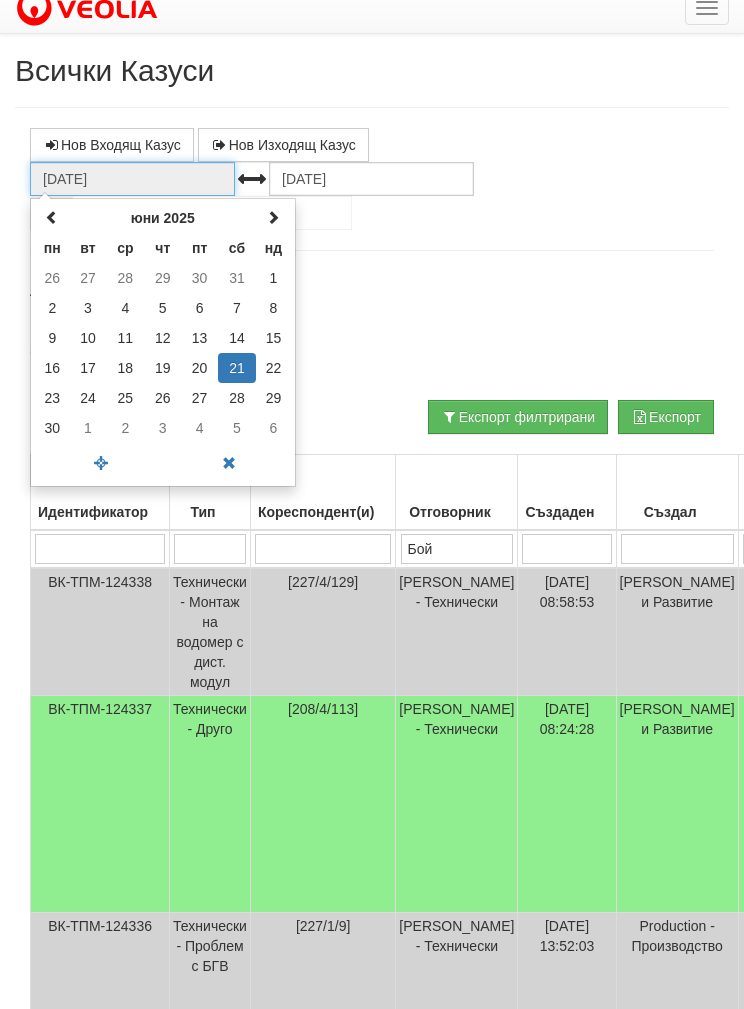 click at bounding box center (52, 217) 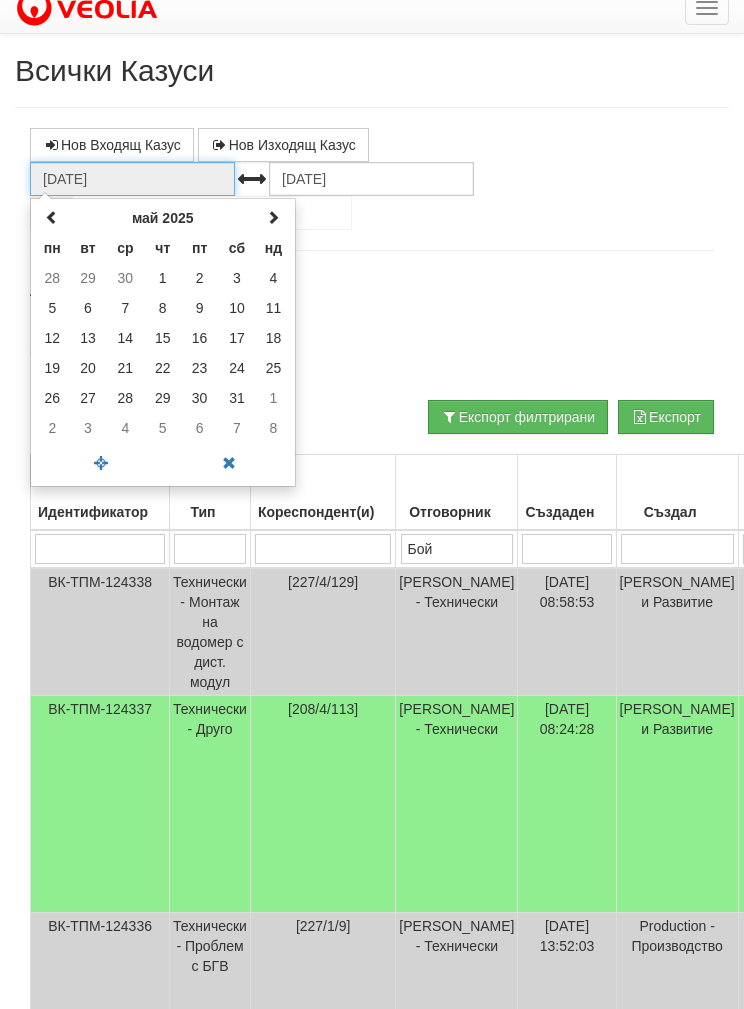 click at bounding box center [52, 217] 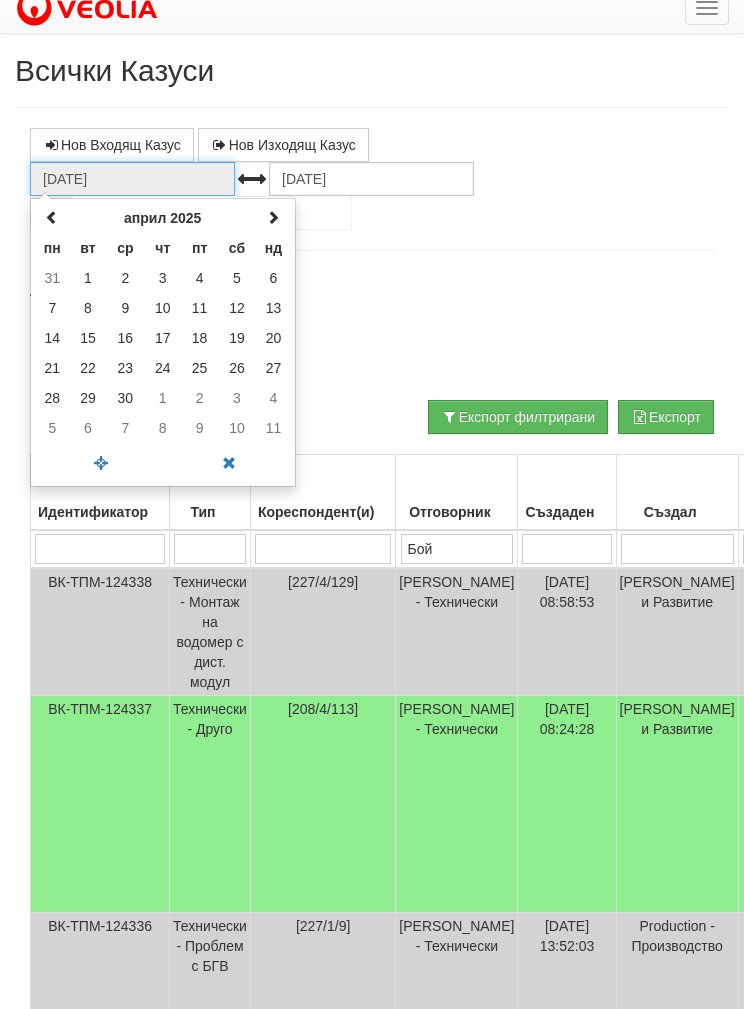 click on "1" at bounding box center (88, 278) 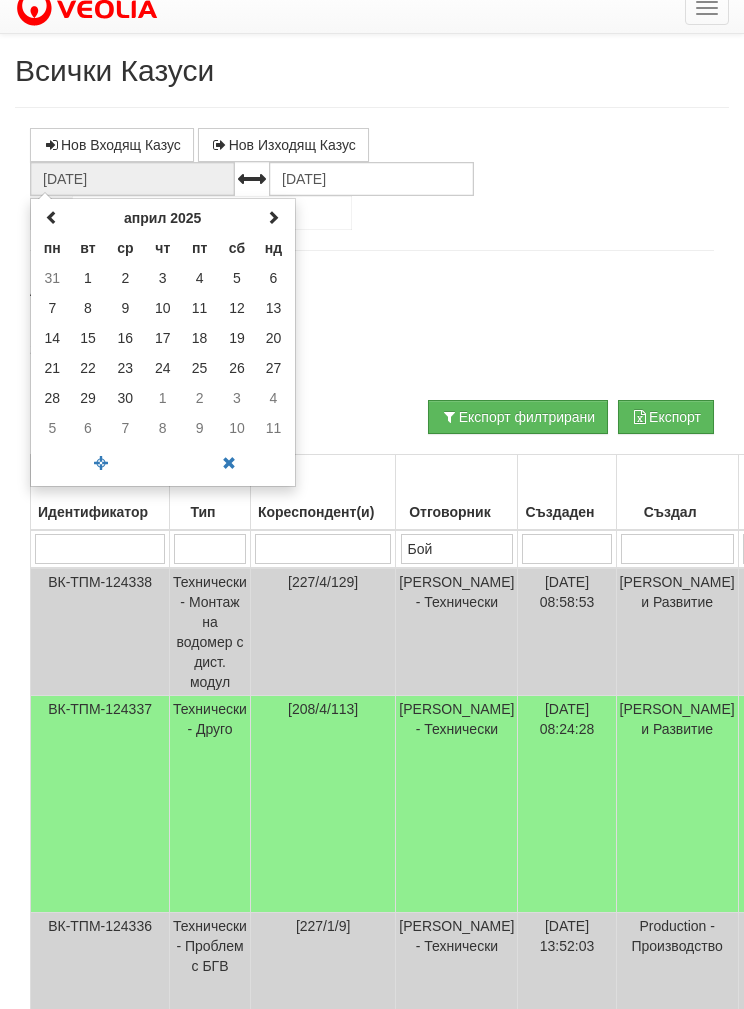 type on "[DATE]" 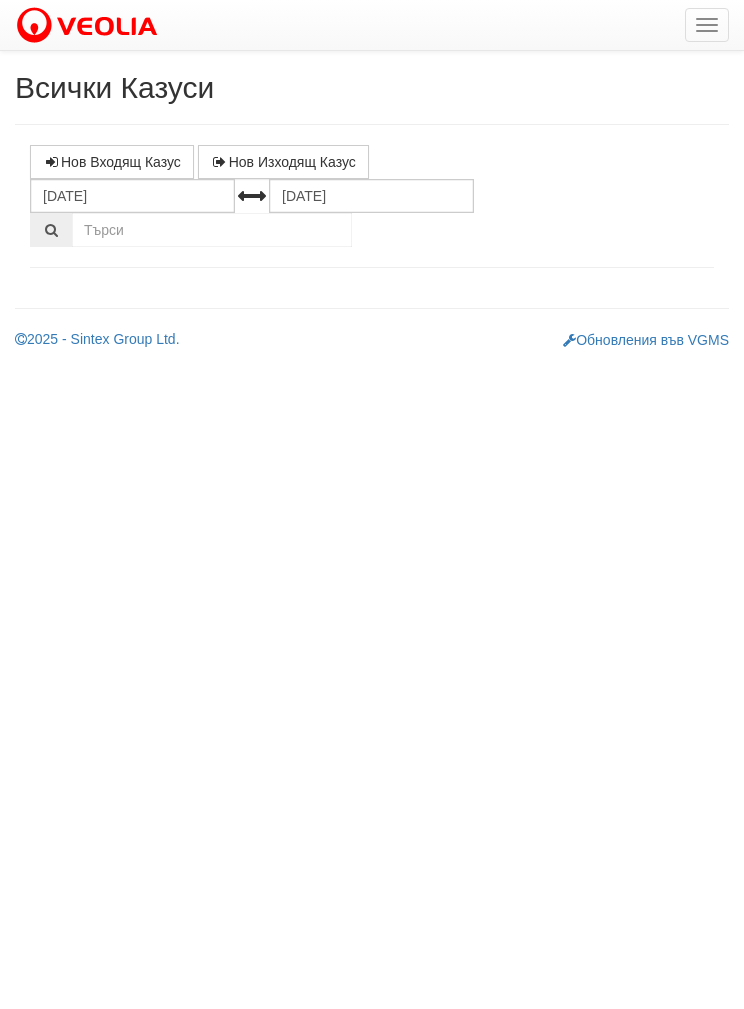 select on "1" 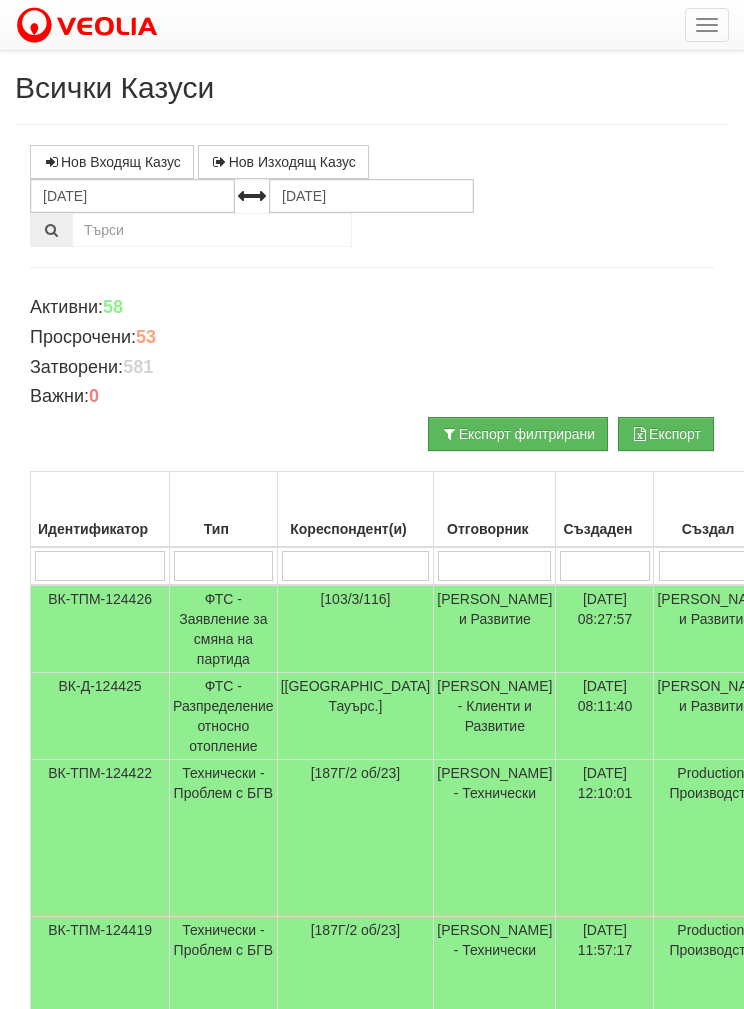 click at bounding box center [494, 566] 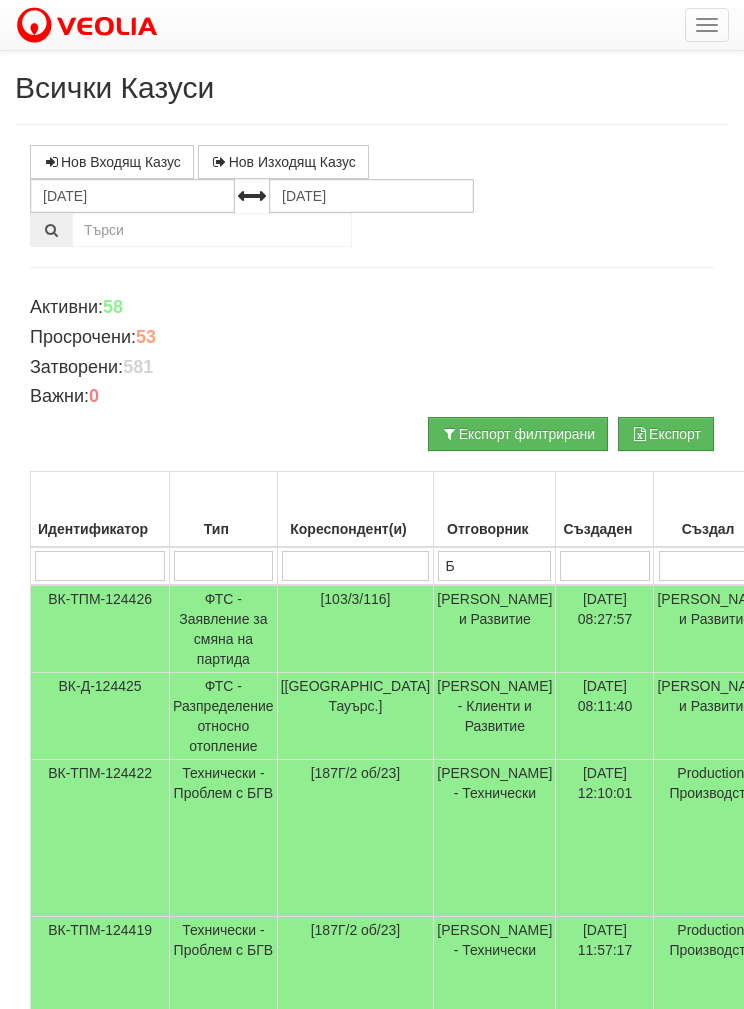 type on "Б" 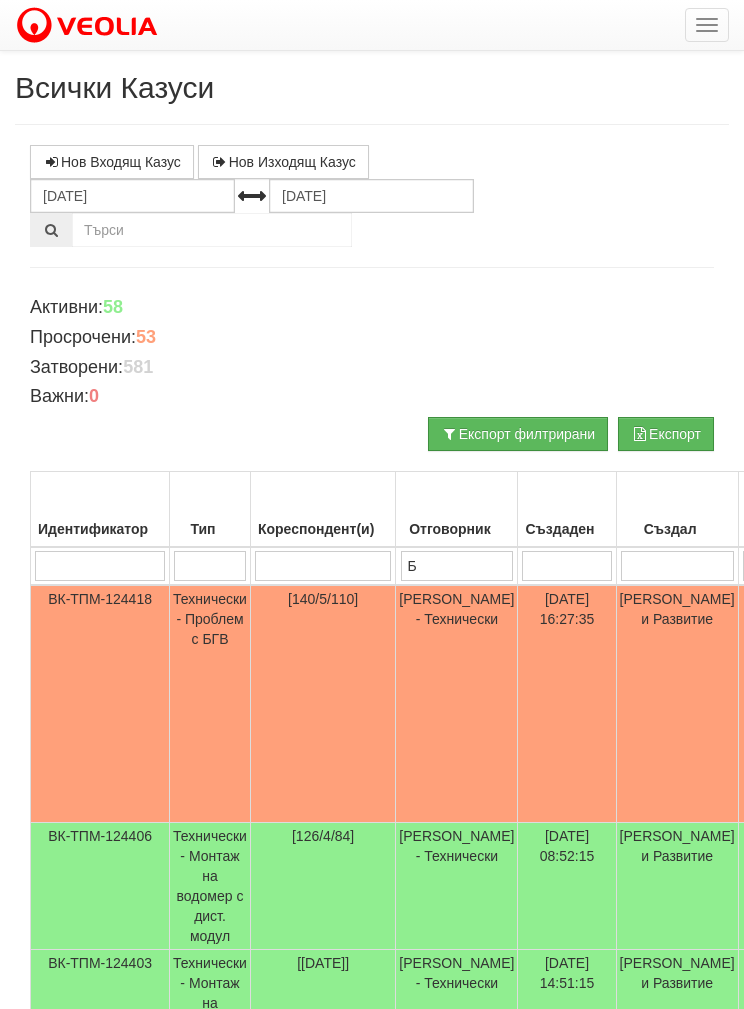 type on "Бо" 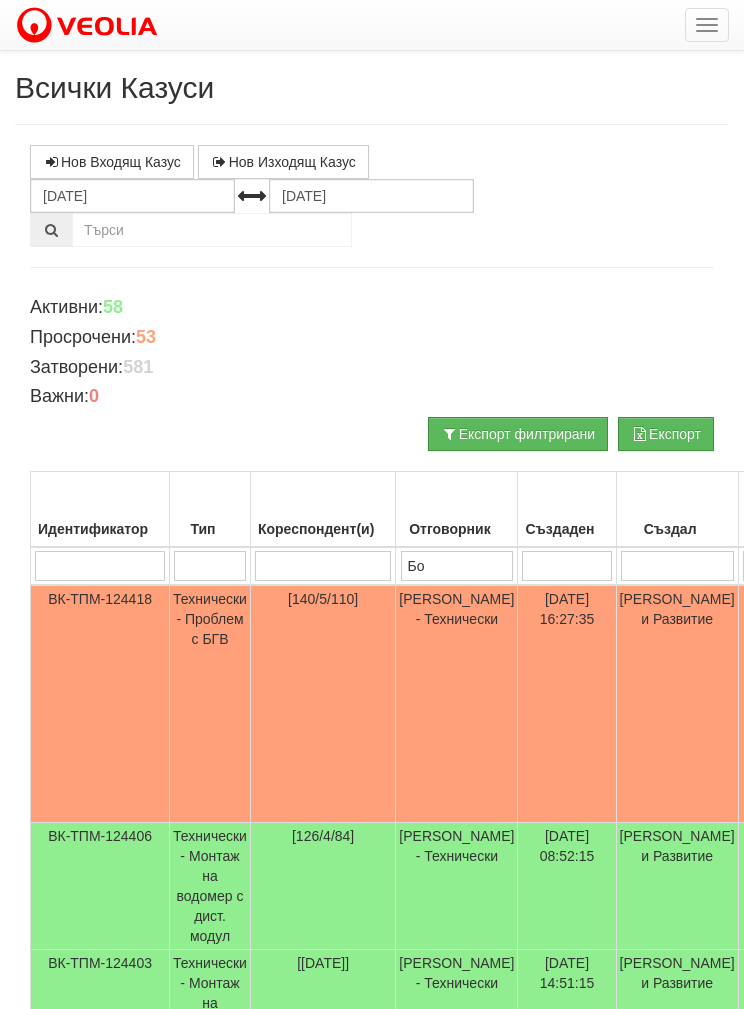 type on "Бо" 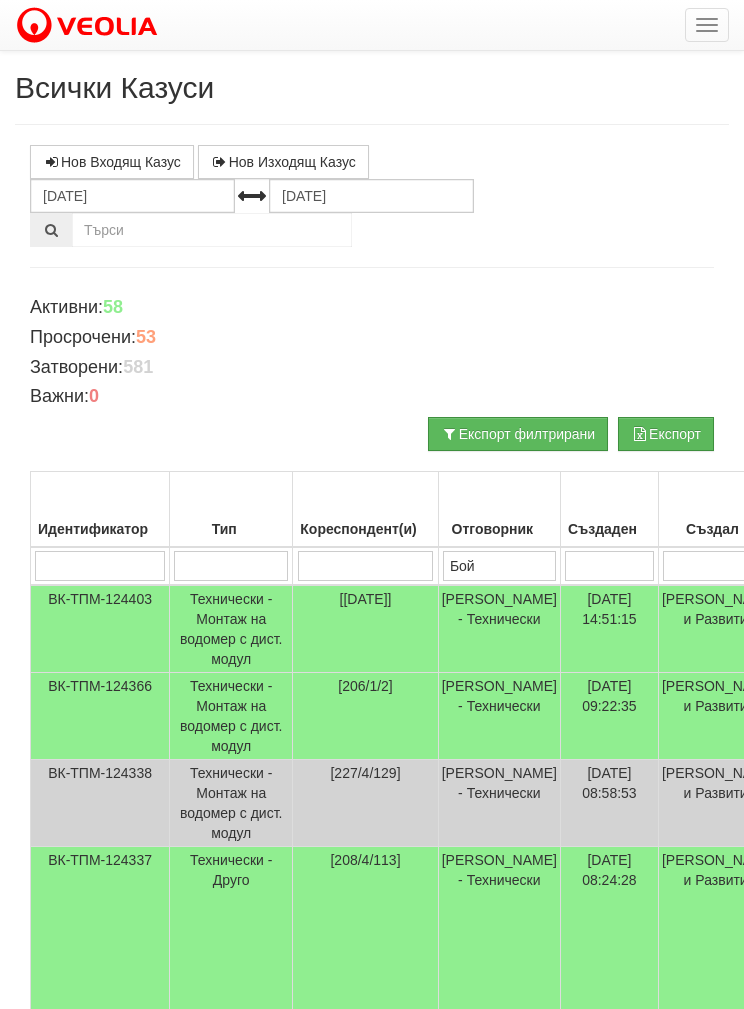 type on "Бой" 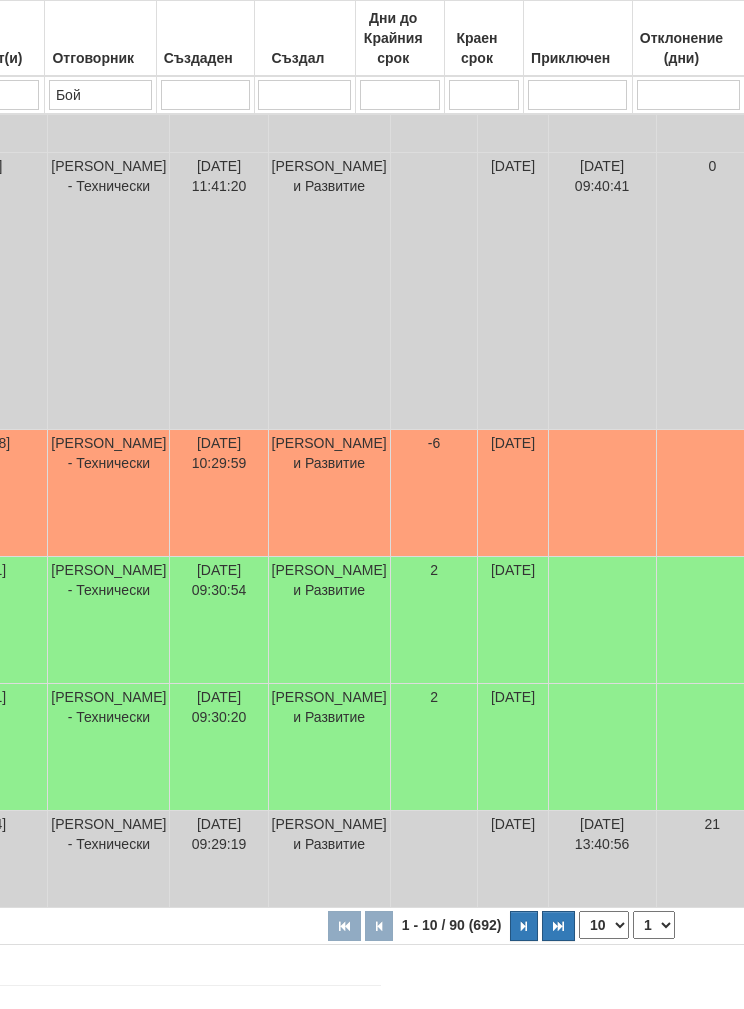 scroll, scrollTop: 1248, scrollLeft: 350, axis: both 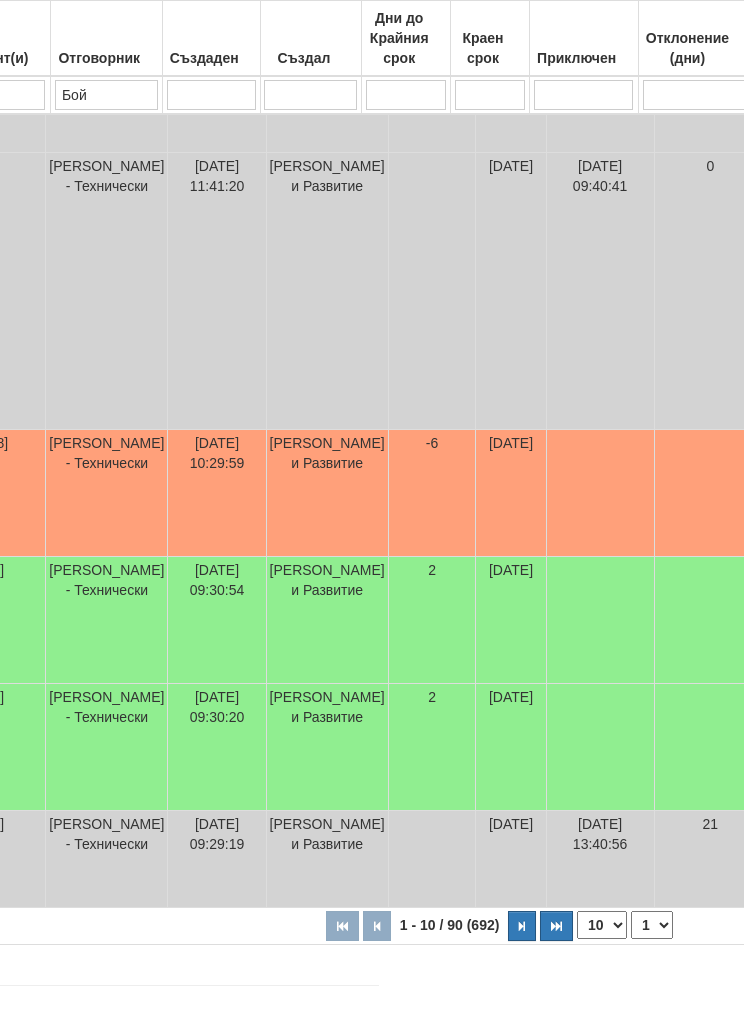 type on "Бой" 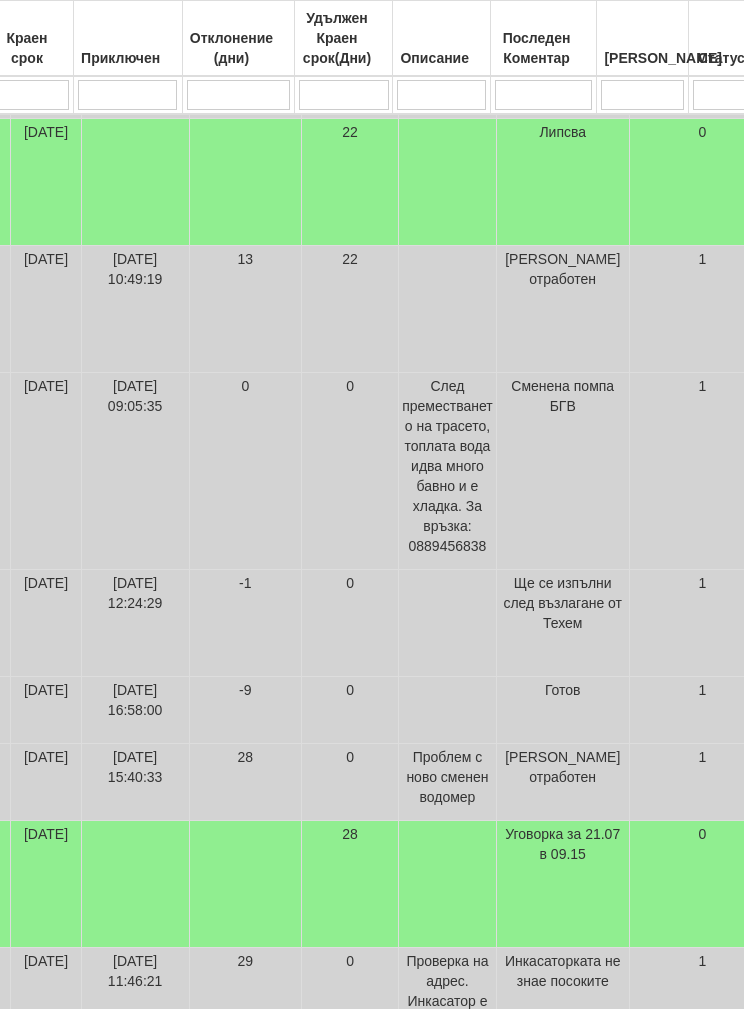scroll, scrollTop: 2291, scrollLeft: 831, axis: both 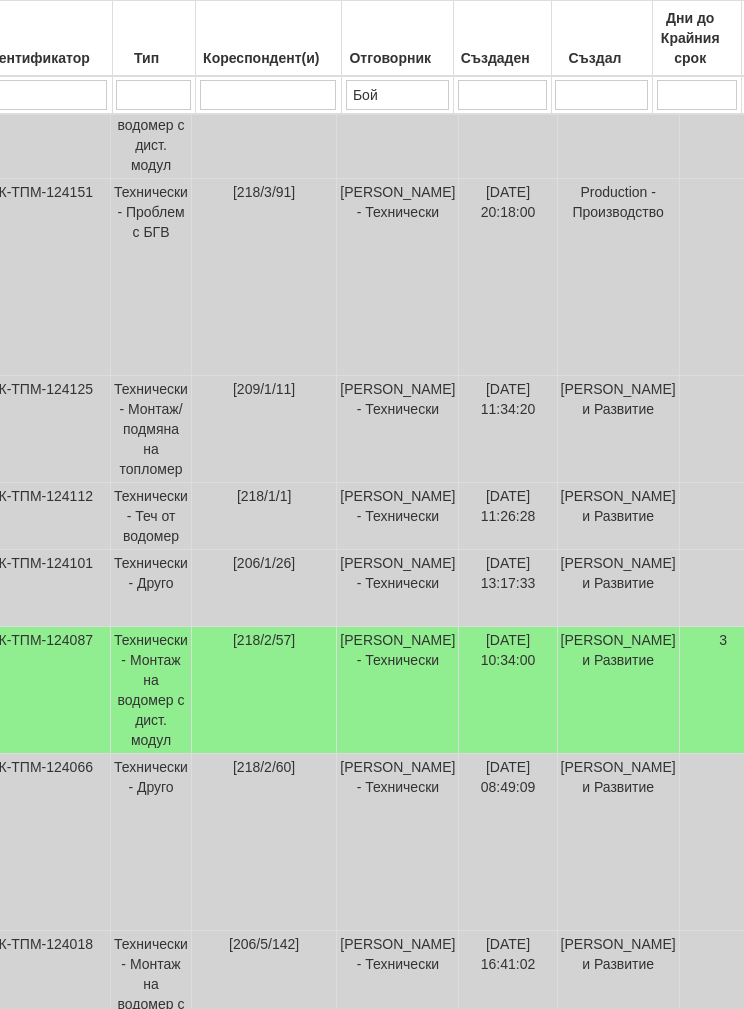 click on "Технически - Монтаж на водомер с дист. модул" at bounding box center [151, 690] 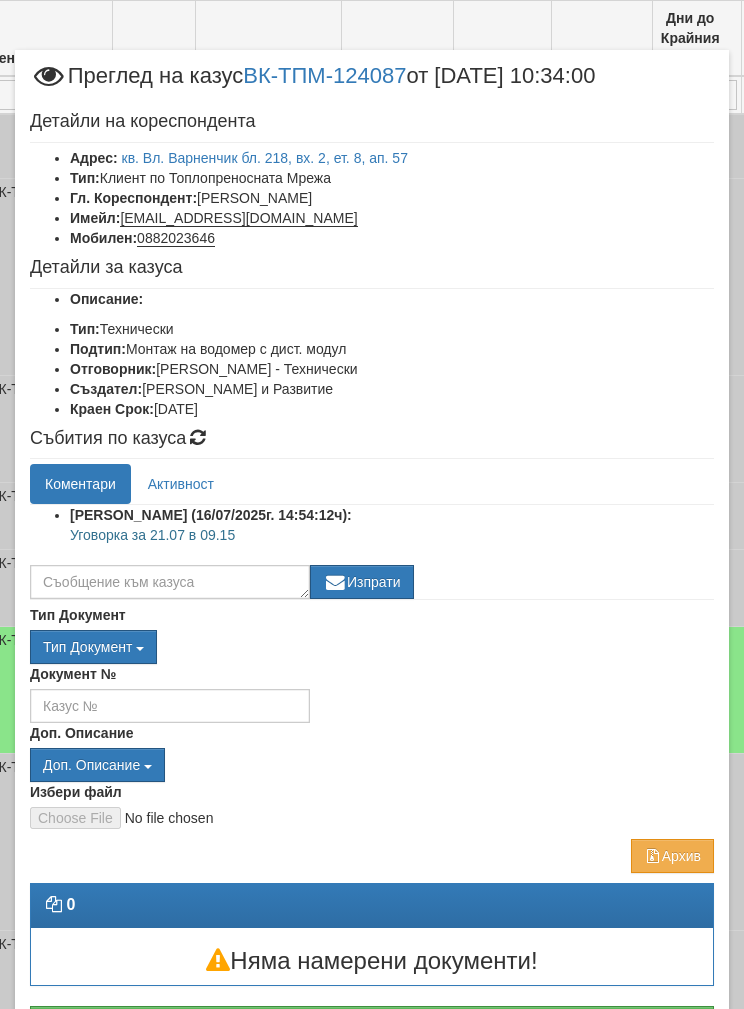 click on "кв. Вл. Варненчик бл. 218, вх. 2, ет. 8, ап. 57" at bounding box center (265, 158) 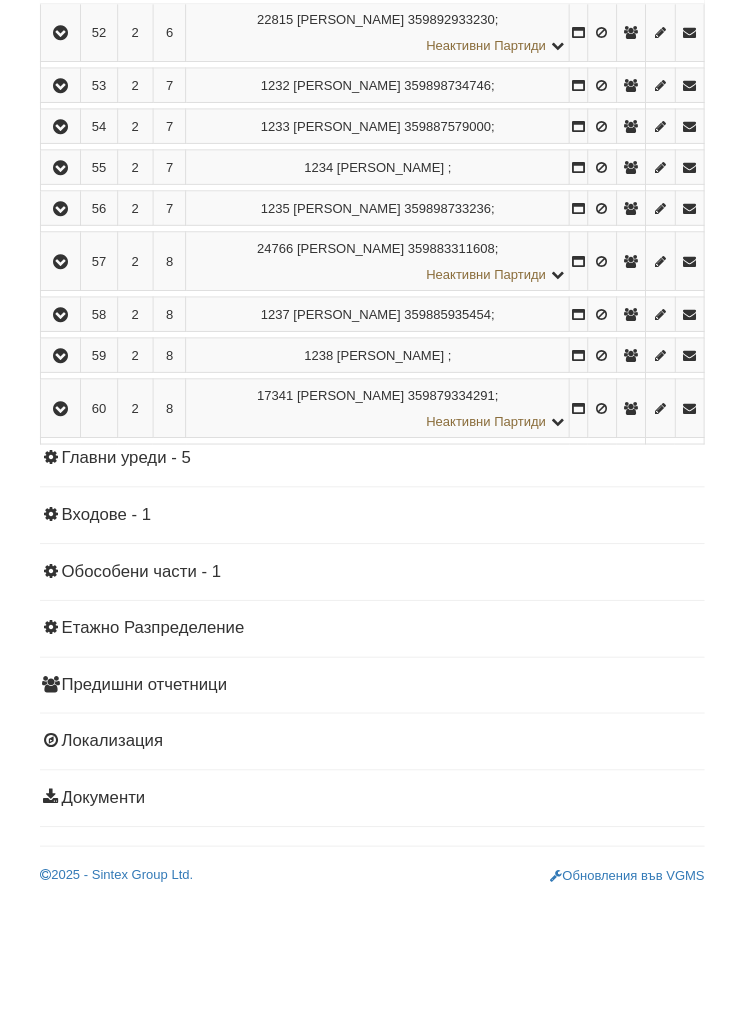 scroll, scrollTop: 1681, scrollLeft: 0, axis: vertical 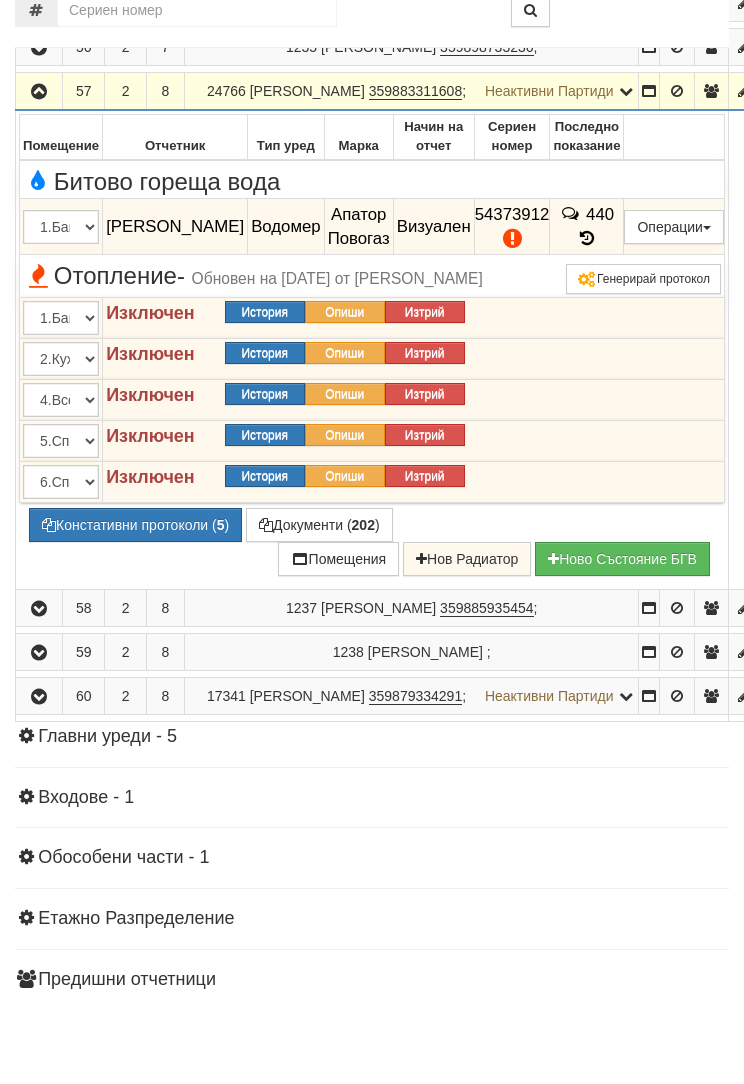 click on "Констативни протоколи ( 5 )" at bounding box center [135, 600] 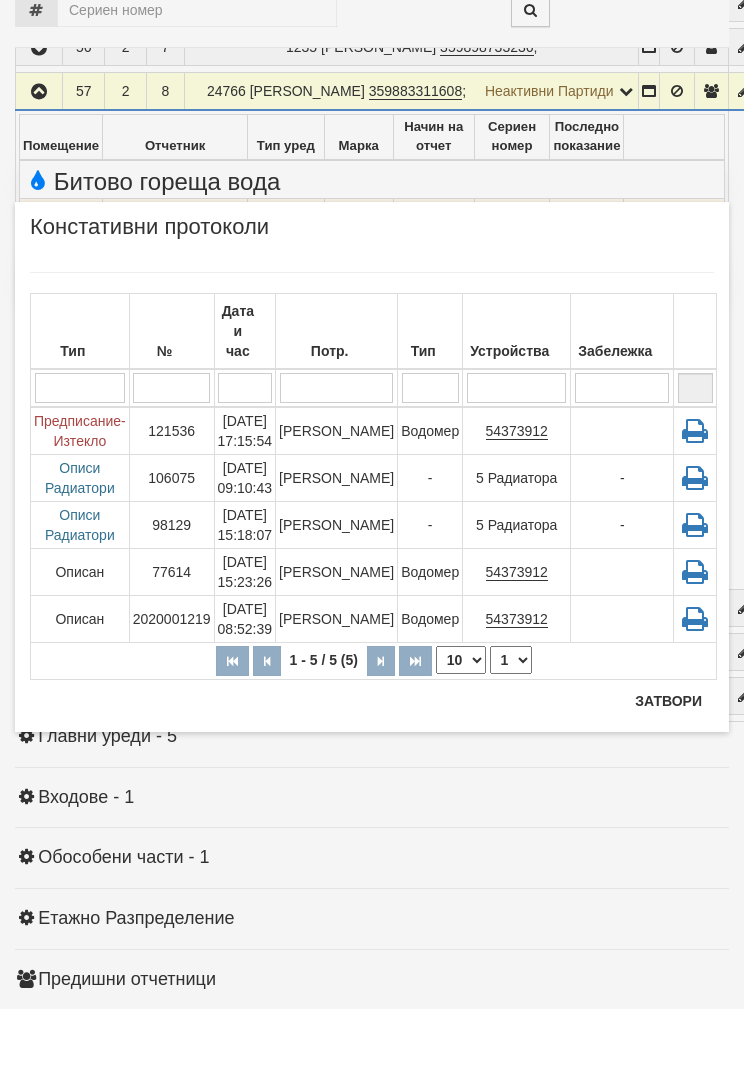 click on "Затвори" at bounding box center [668, 776] 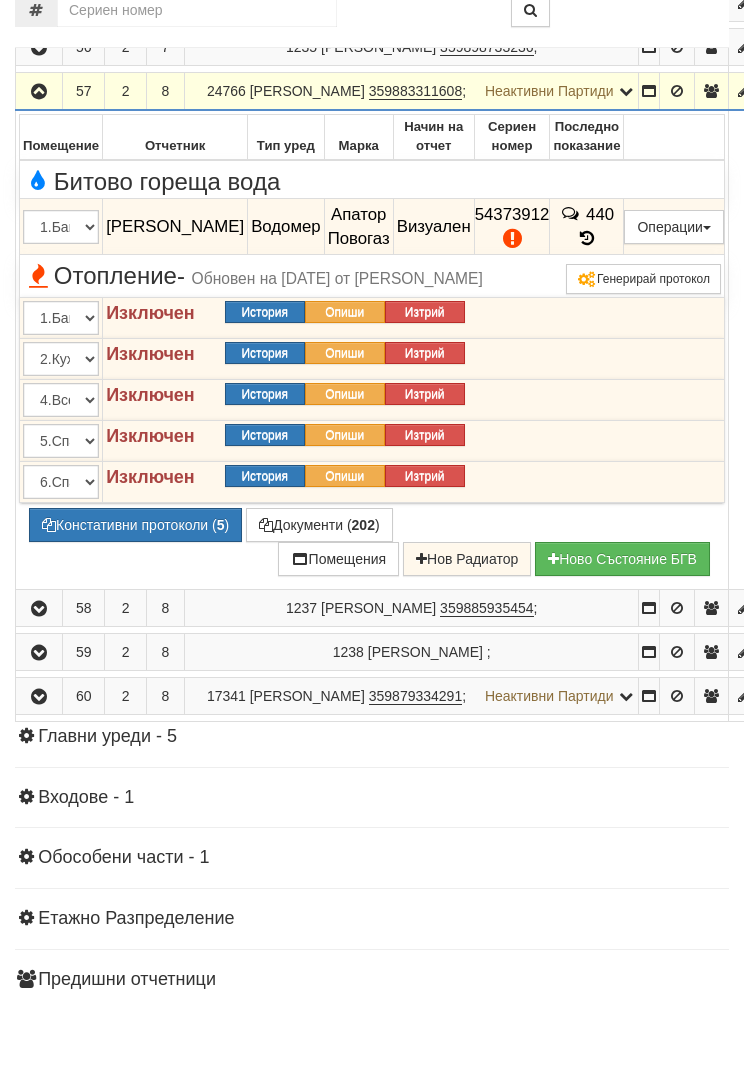 click on "Подмяна" at bounding box center (0, 0) 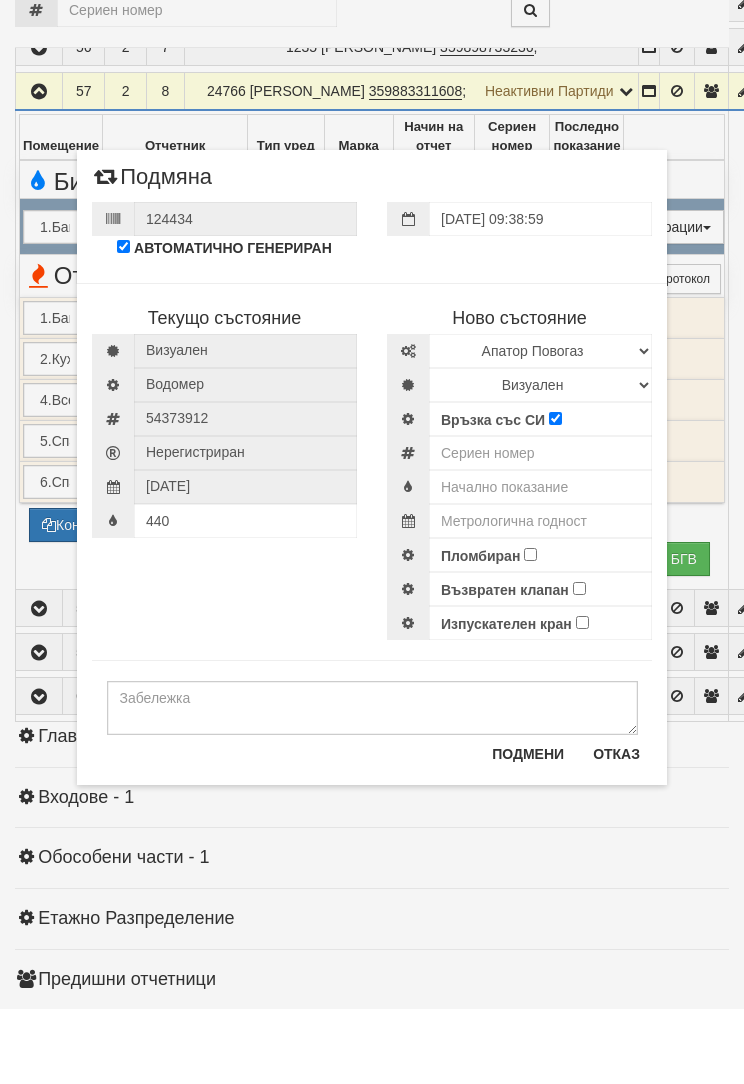 click on "Текущо състояние
Визуален
Водомер
54373912" at bounding box center (372, 526) 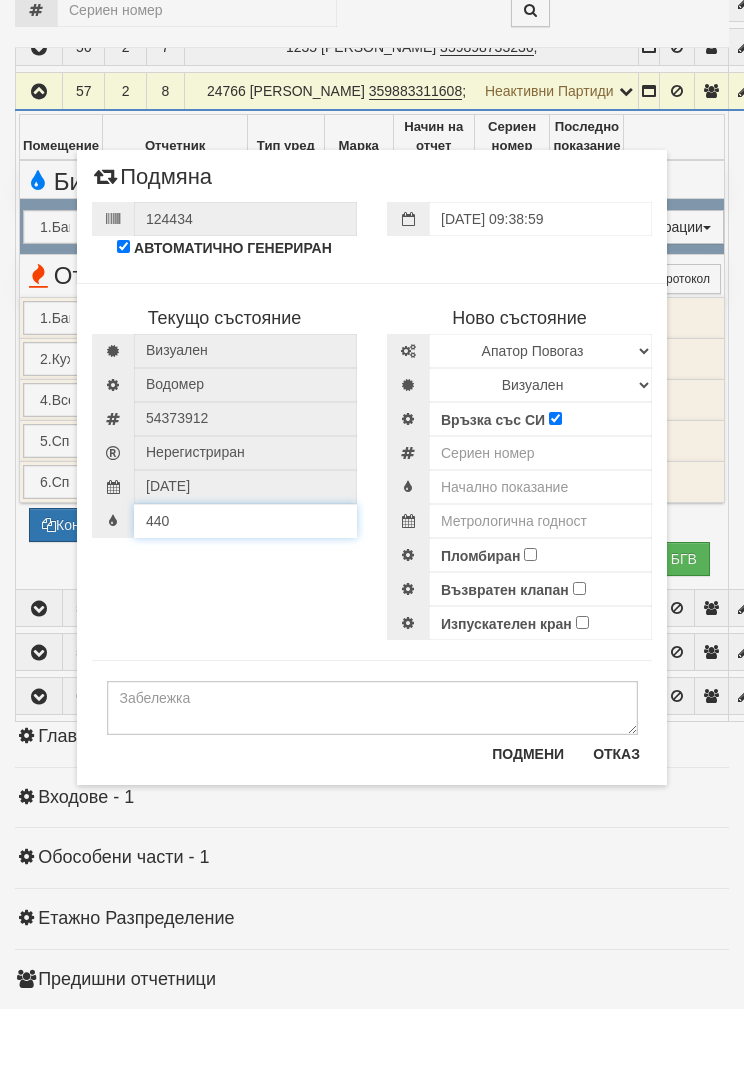 click on "440" at bounding box center (245, 596) 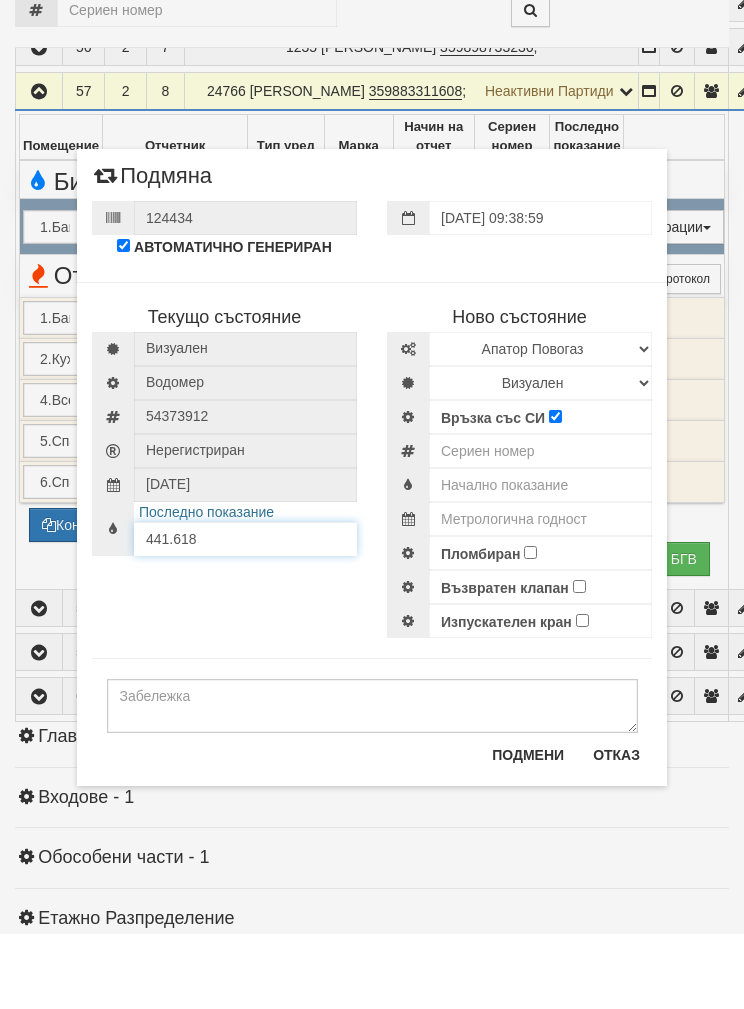 type on "441.618" 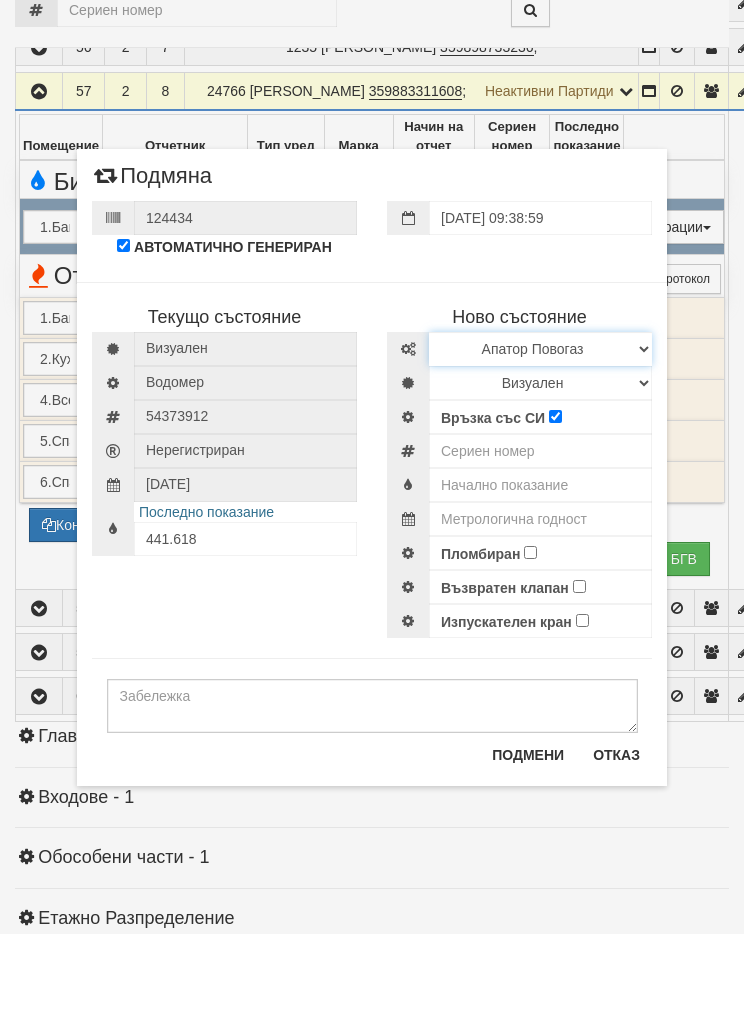 click on "Избери Марка и модел
Апатор Повогаз
Друг
Кундис Радио
Сименс Визуален
Сименс Радио
Техем" at bounding box center [540, 424] 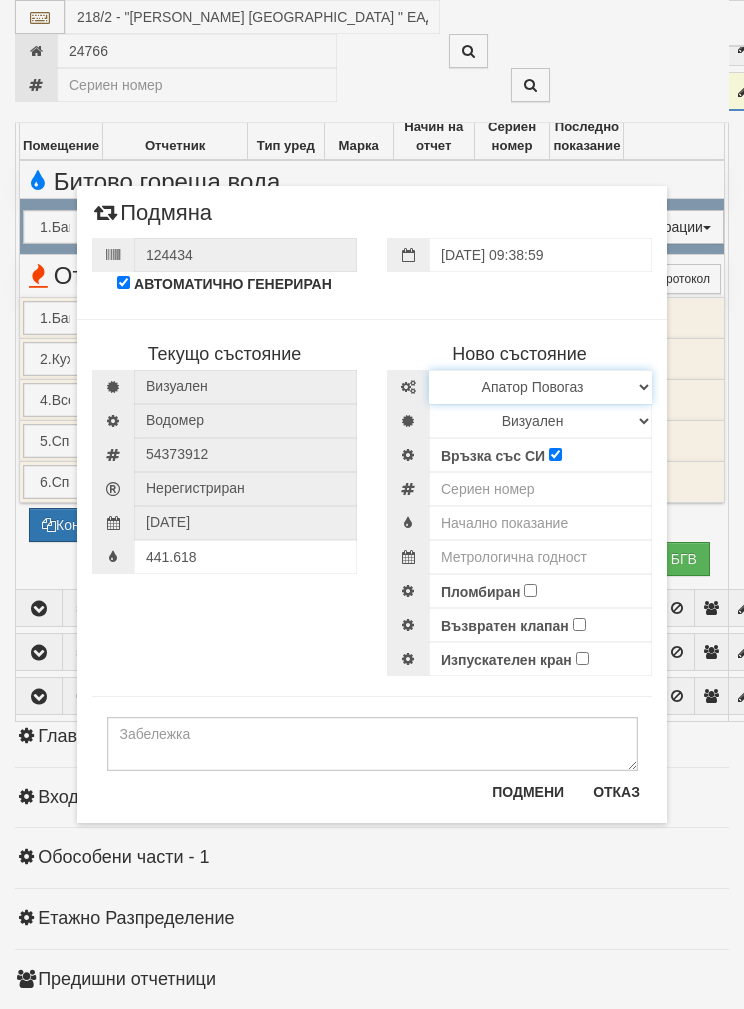 select on "ed08aeea-bb71-eb11-810c-b7de96689bdf" 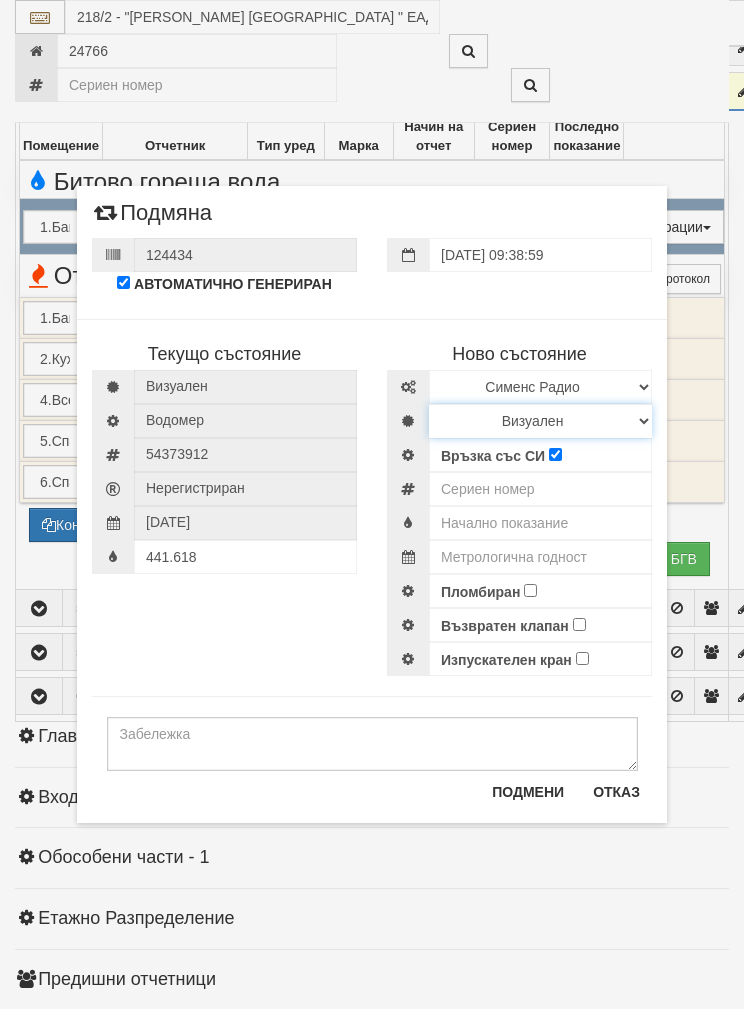 click on "Визуален
Дистанционен
Изолирана линия БГВ
Няма Oтклонение БГВ
Няма Щранг БГВ" at bounding box center [540, 421] 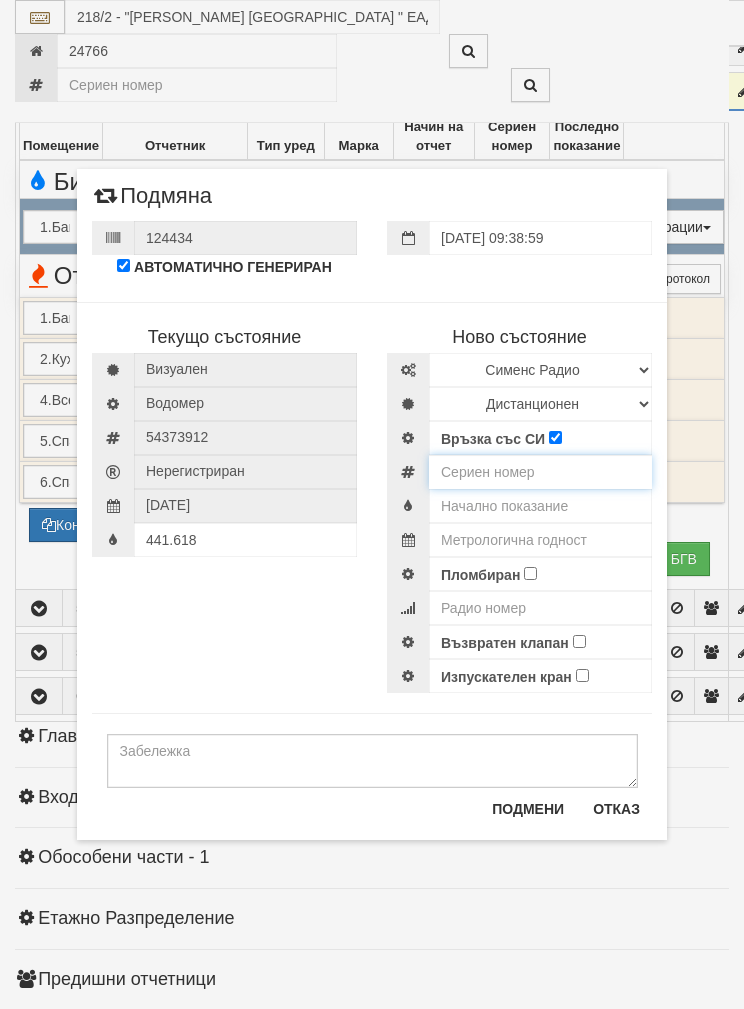click at bounding box center (540, 472) 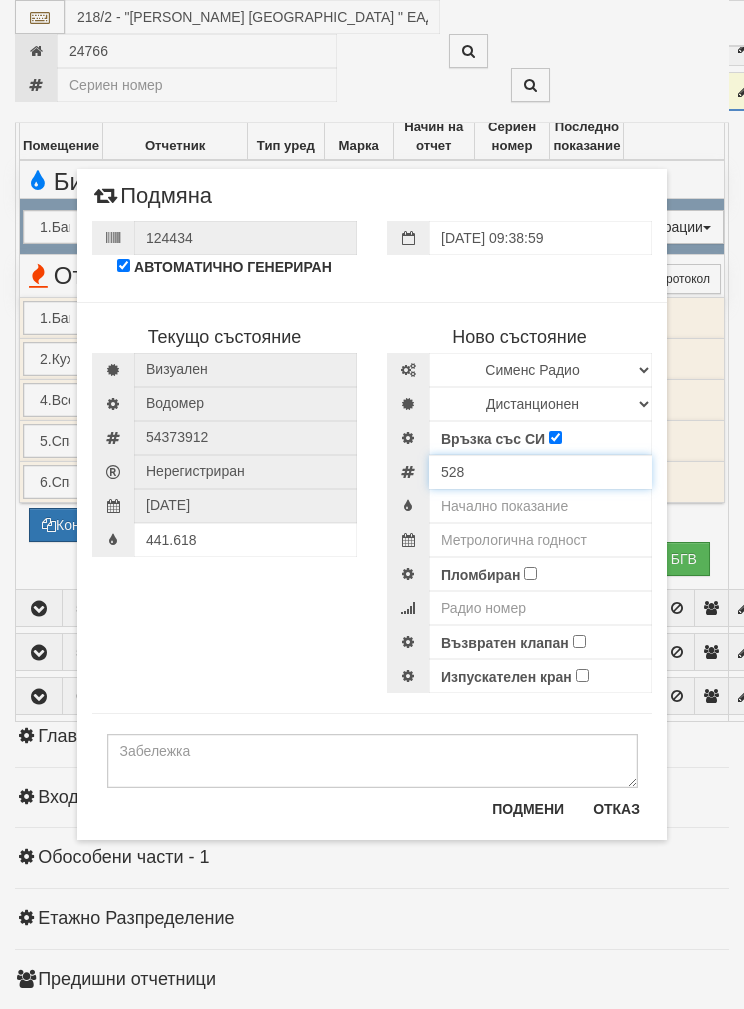 click on "528" at bounding box center (540, 472) 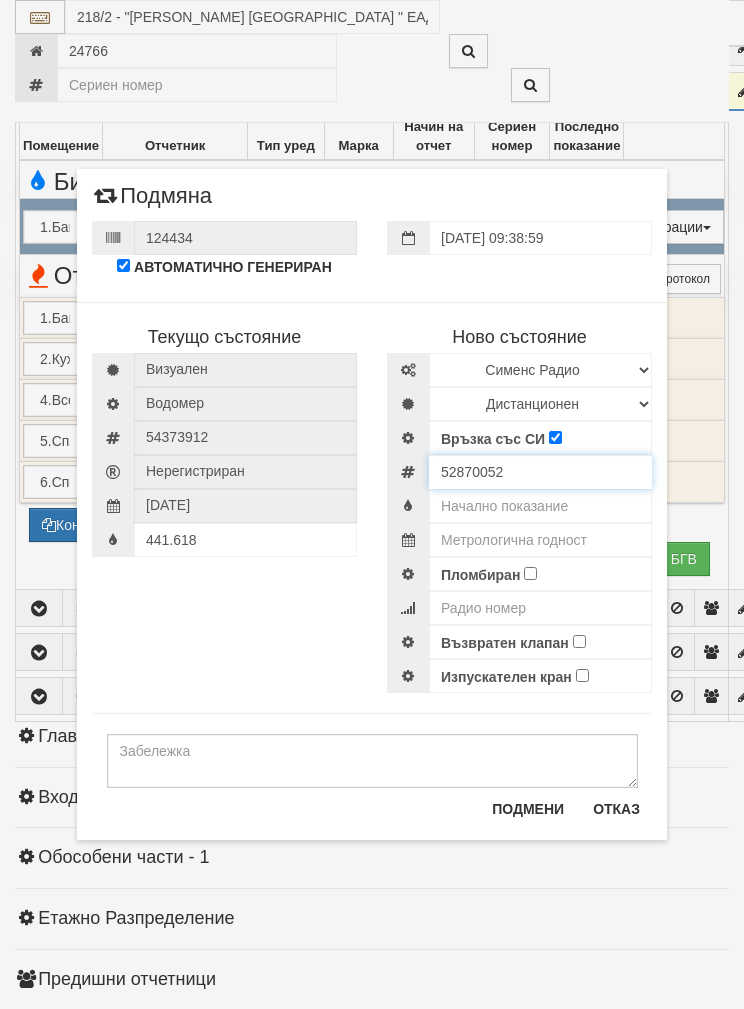 type on "52870052" 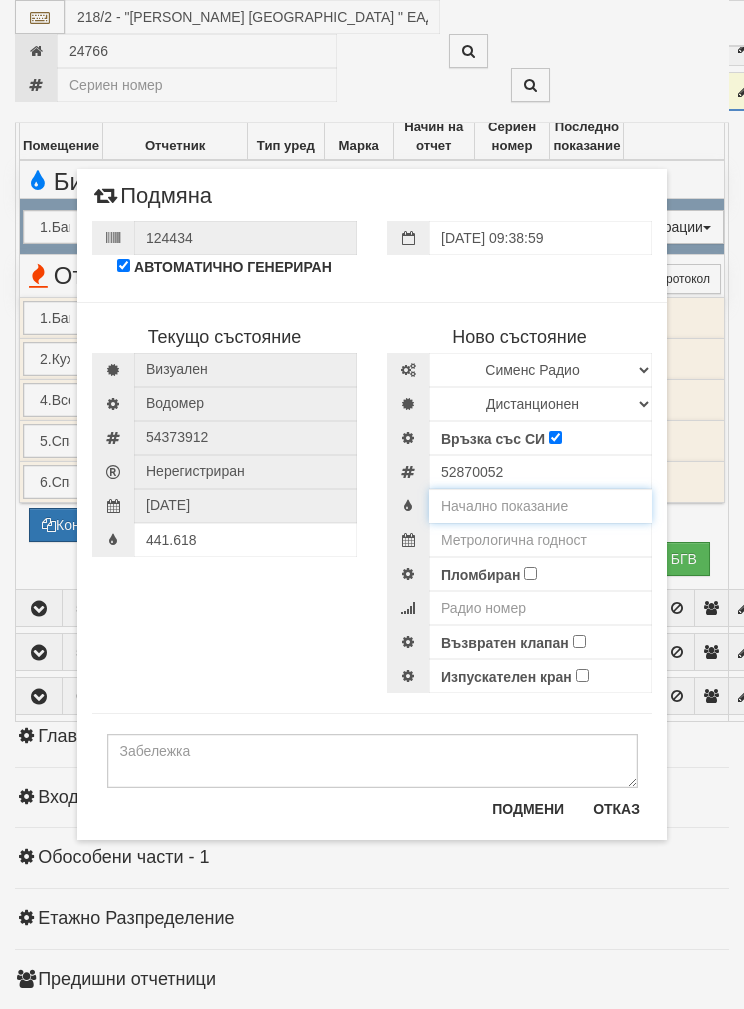 click at bounding box center [540, 506] 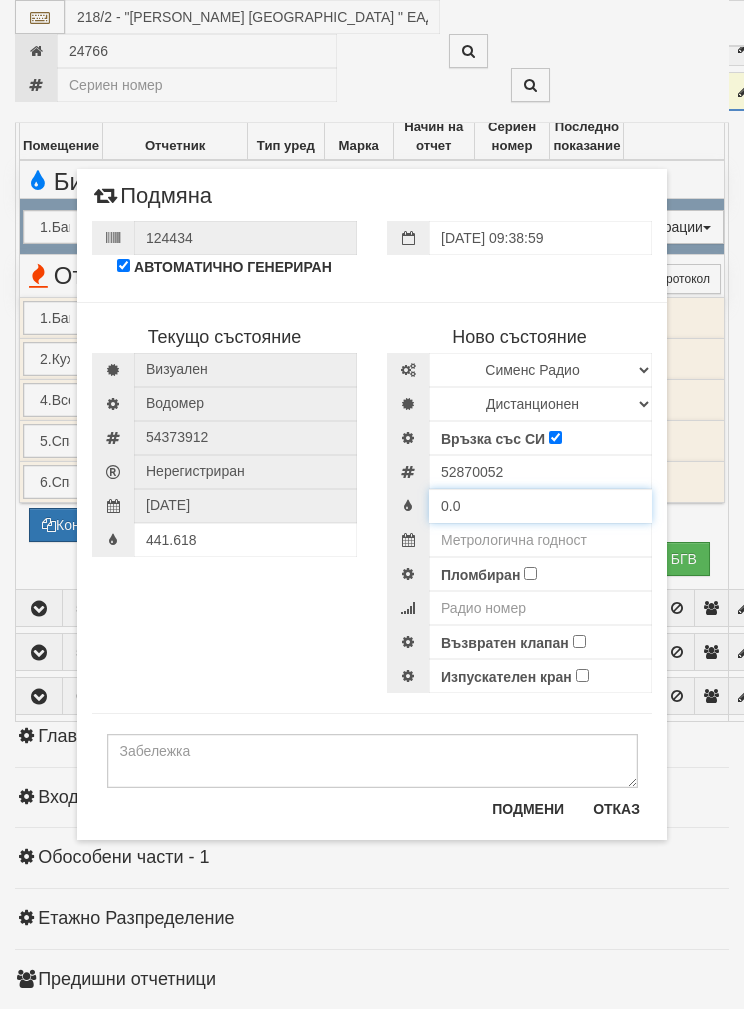 type on "0.0" 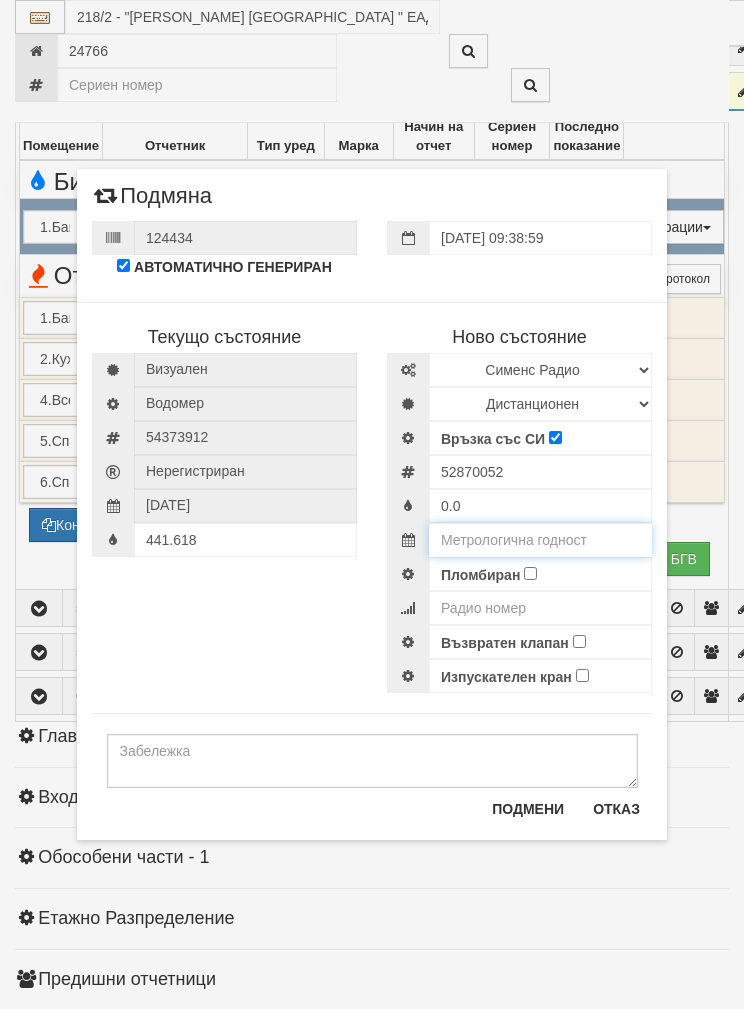 click at bounding box center [540, 540] 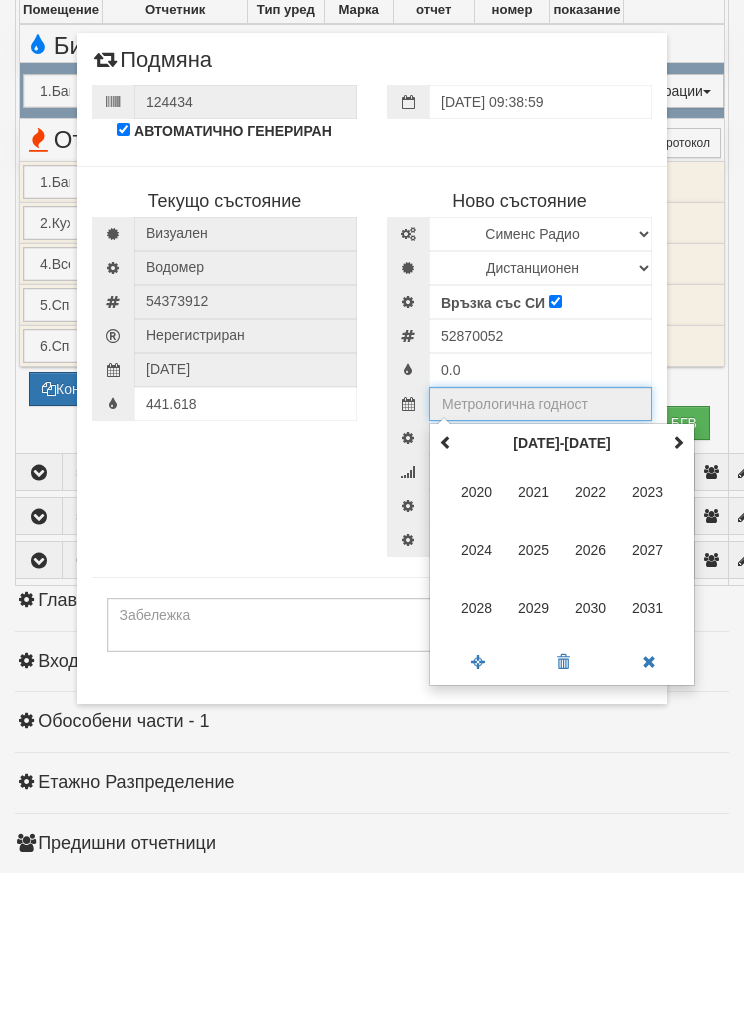 click at bounding box center [678, 578] 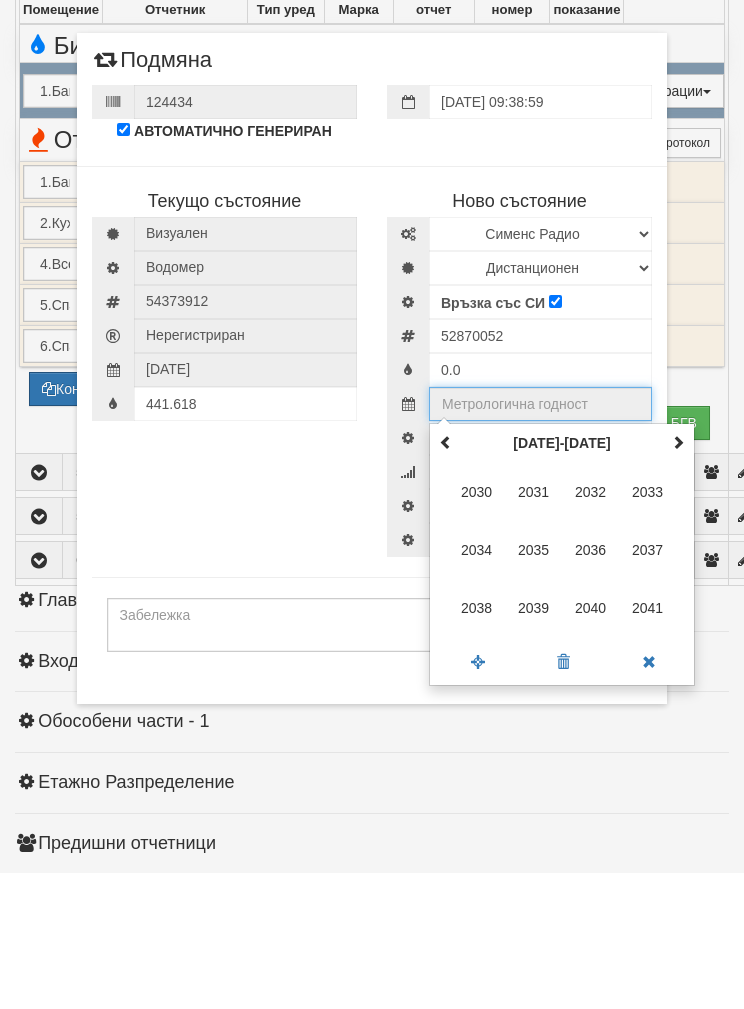 click on "2035" at bounding box center [534, 686] 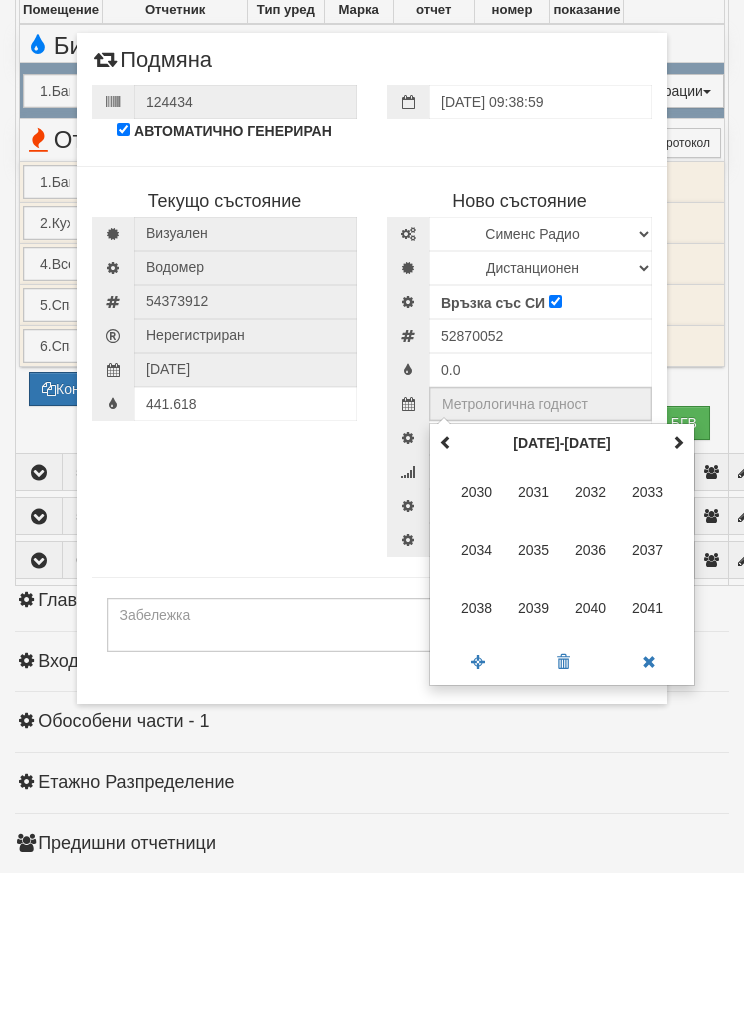 type on "2035" 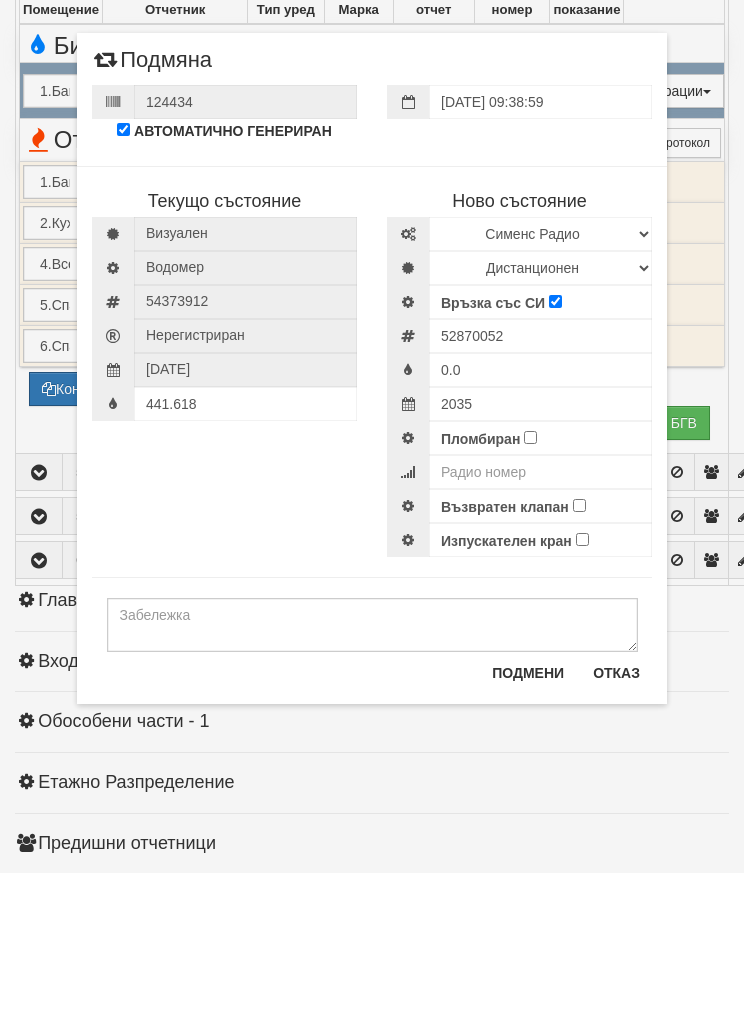 scroll, scrollTop: 1892, scrollLeft: 0, axis: vertical 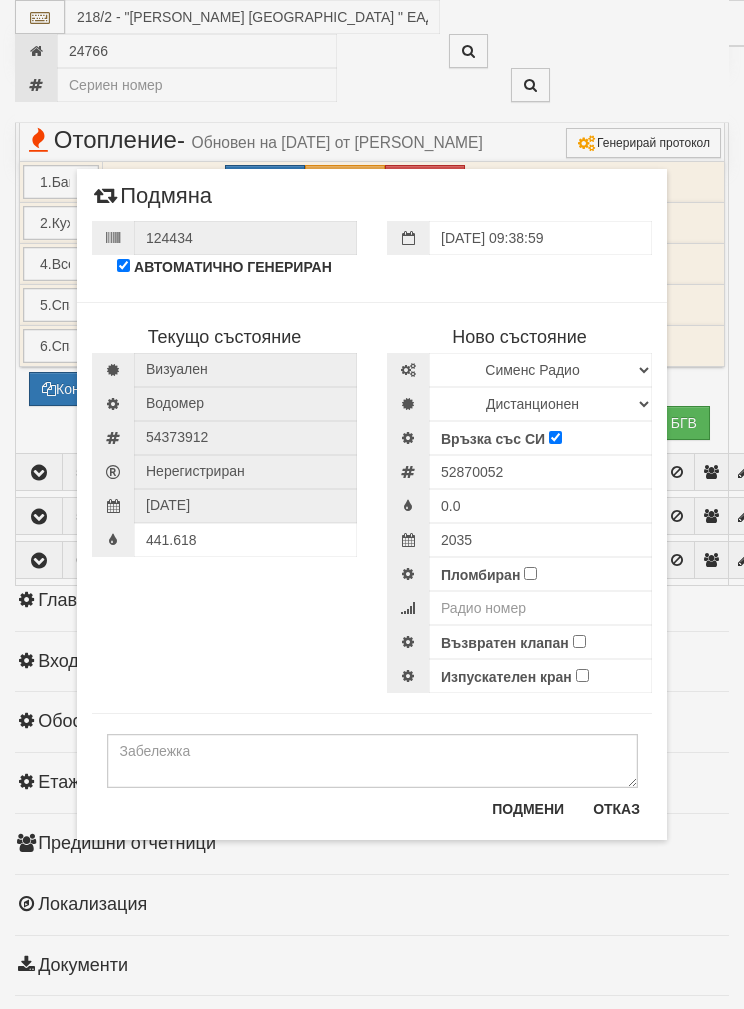 click on "Пломбиран" at bounding box center [530, 573] 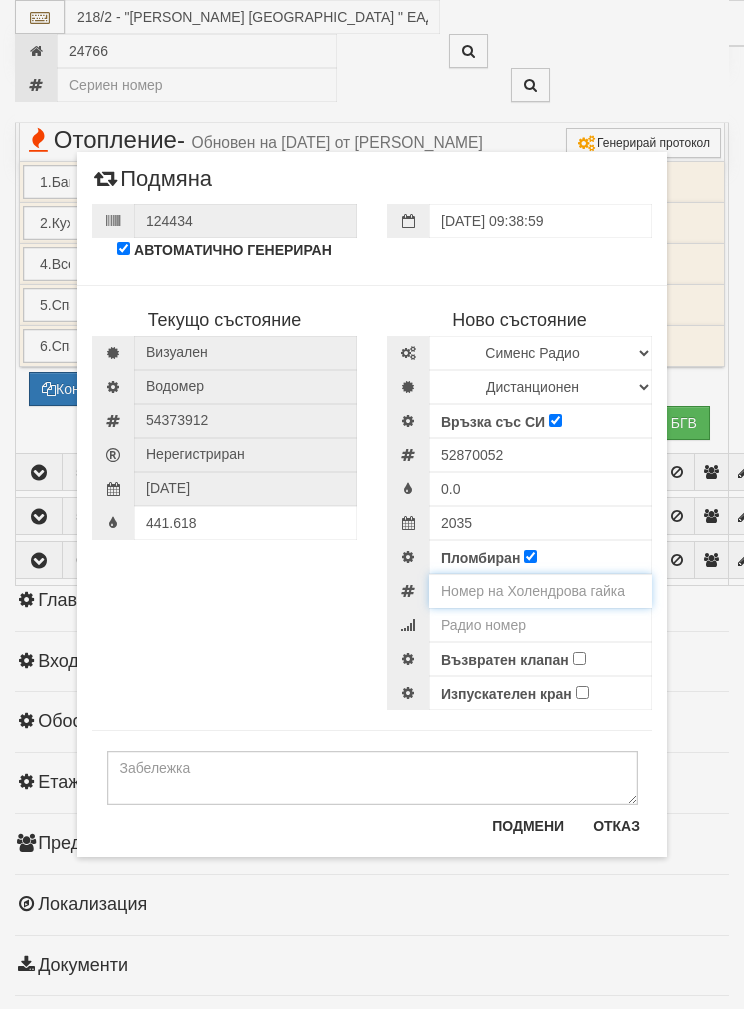click at bounding box center (540, 591) 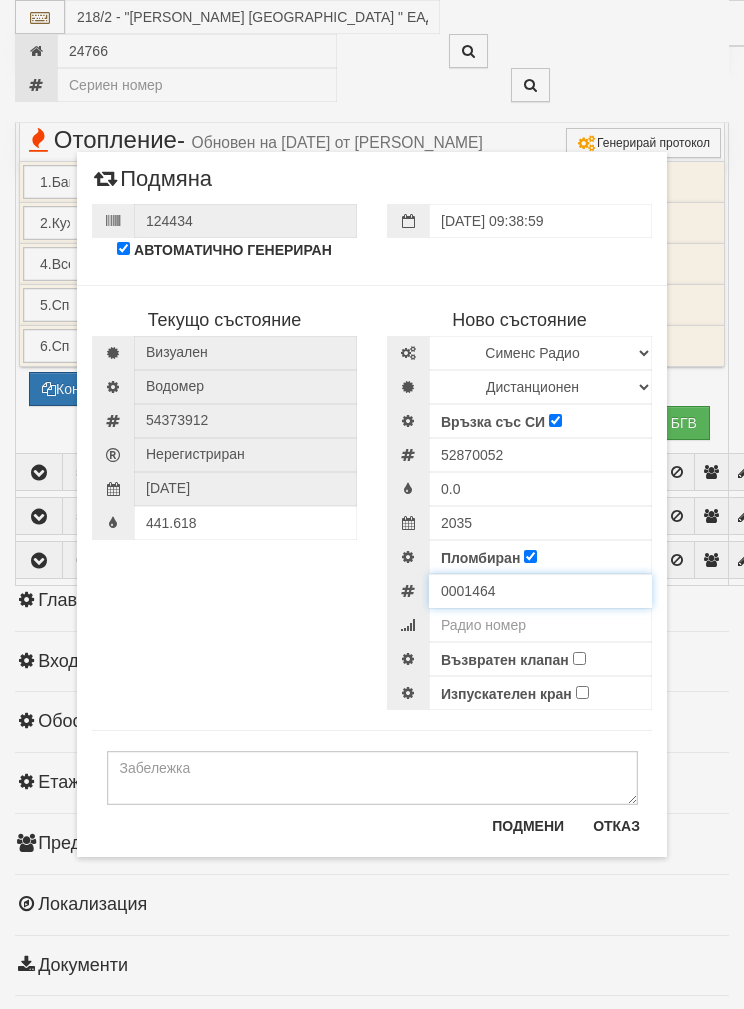 type on "0001464" 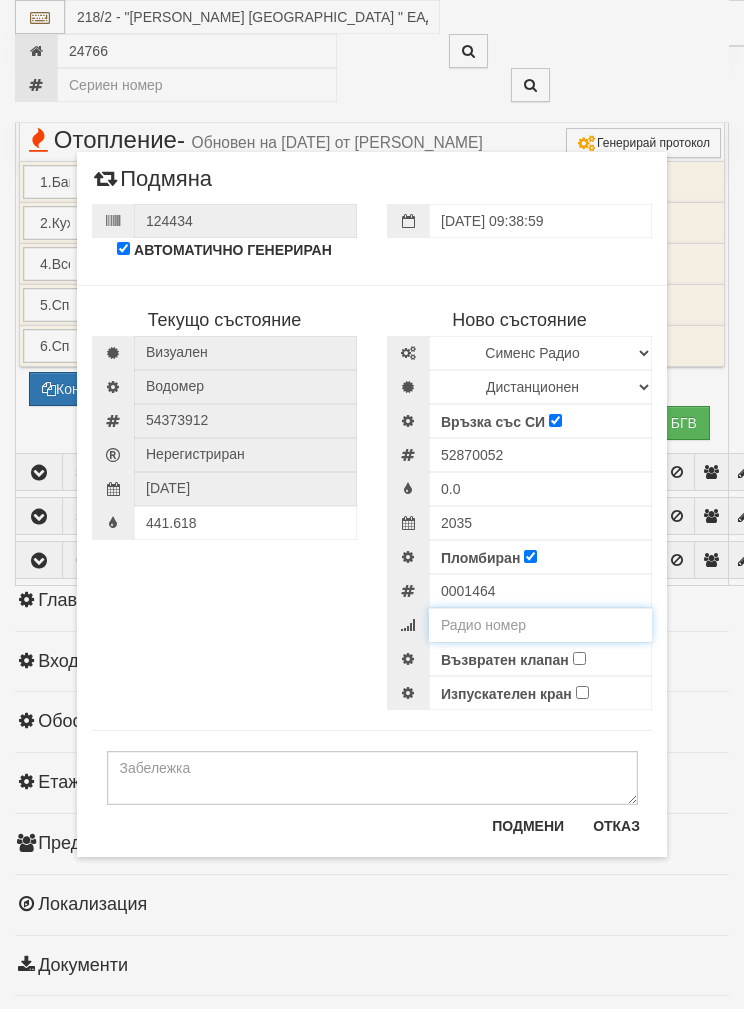 click at bounding box center [540, 625] 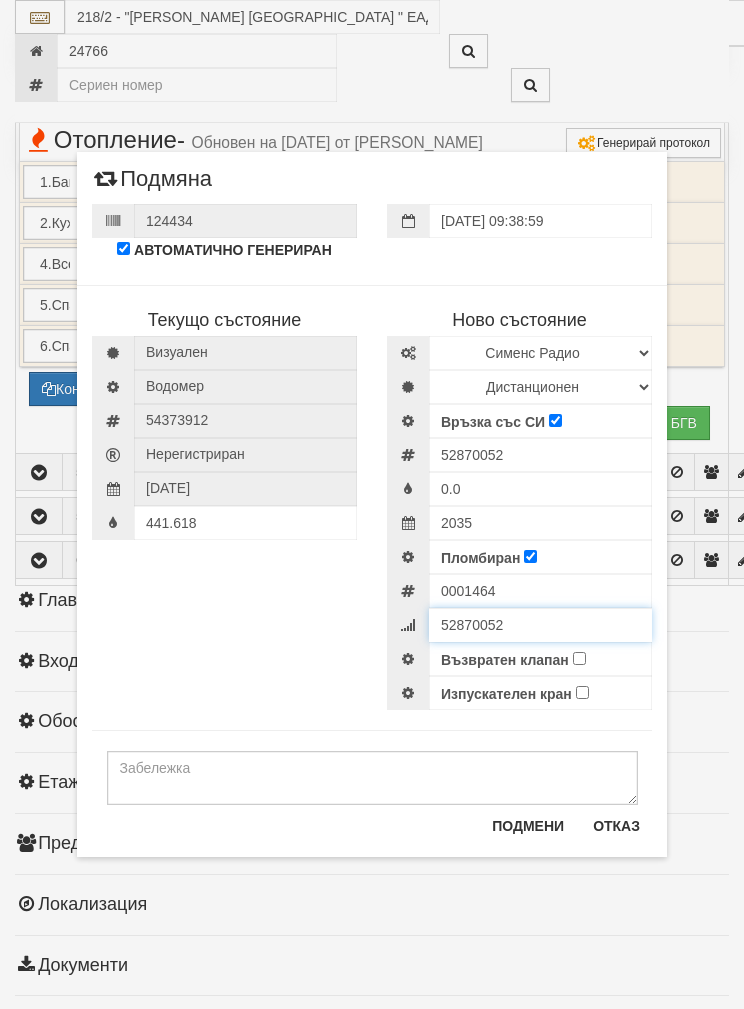 type on "52870052" 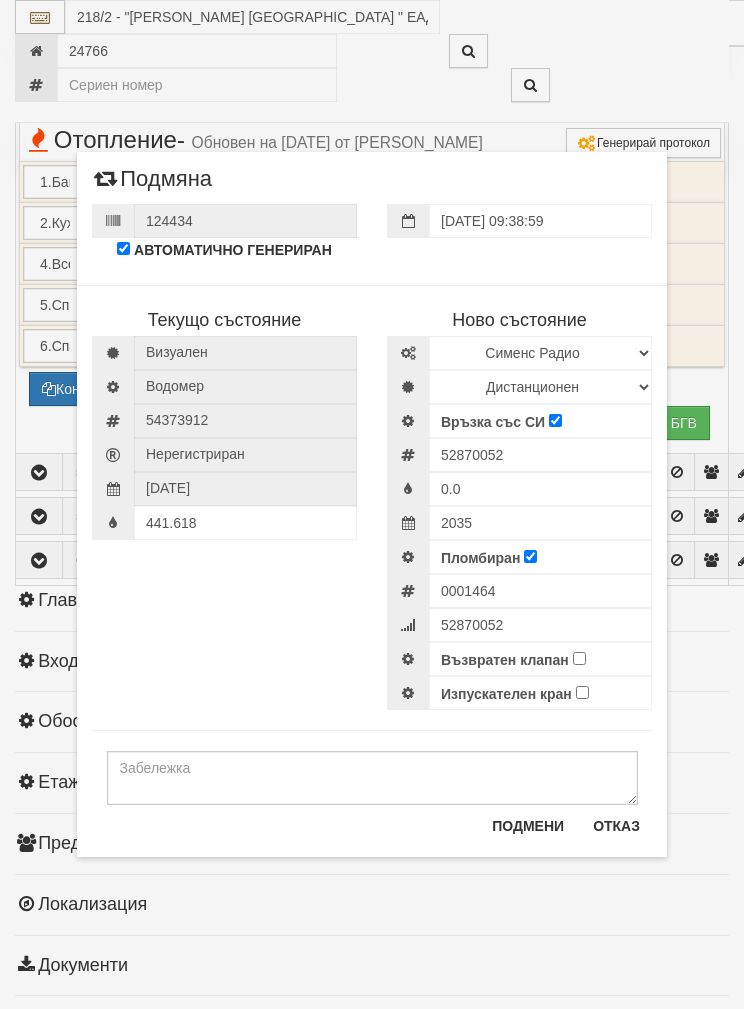 click on "Възвратен клапан" at bounding box center (579, 658) 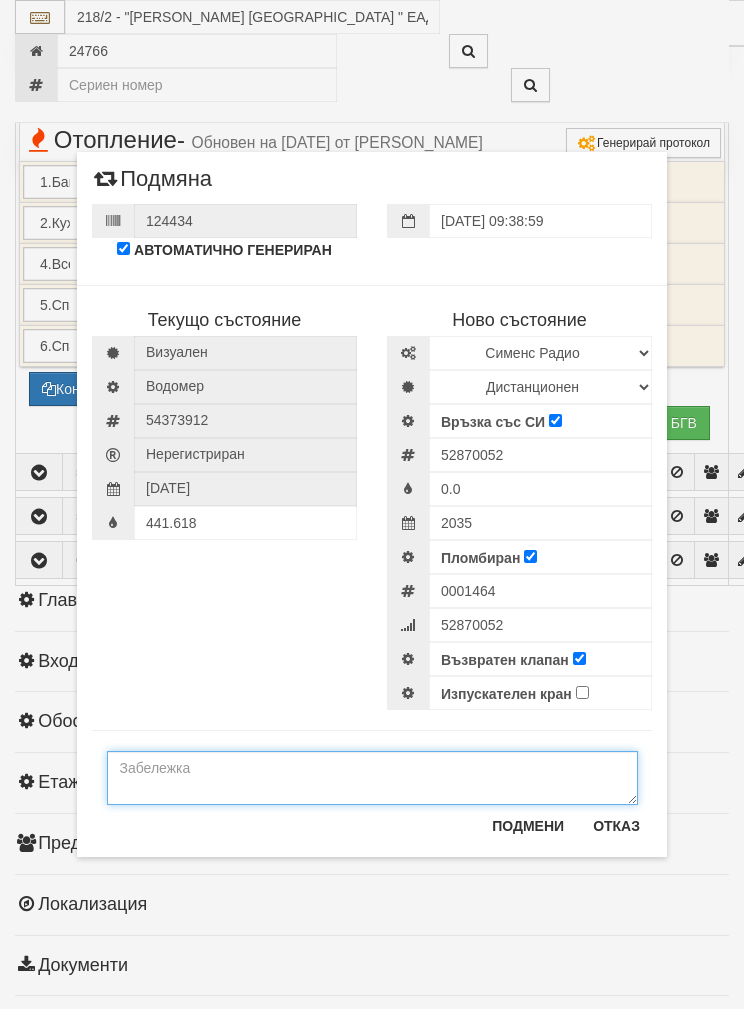 click at bounding box center (372, 778) 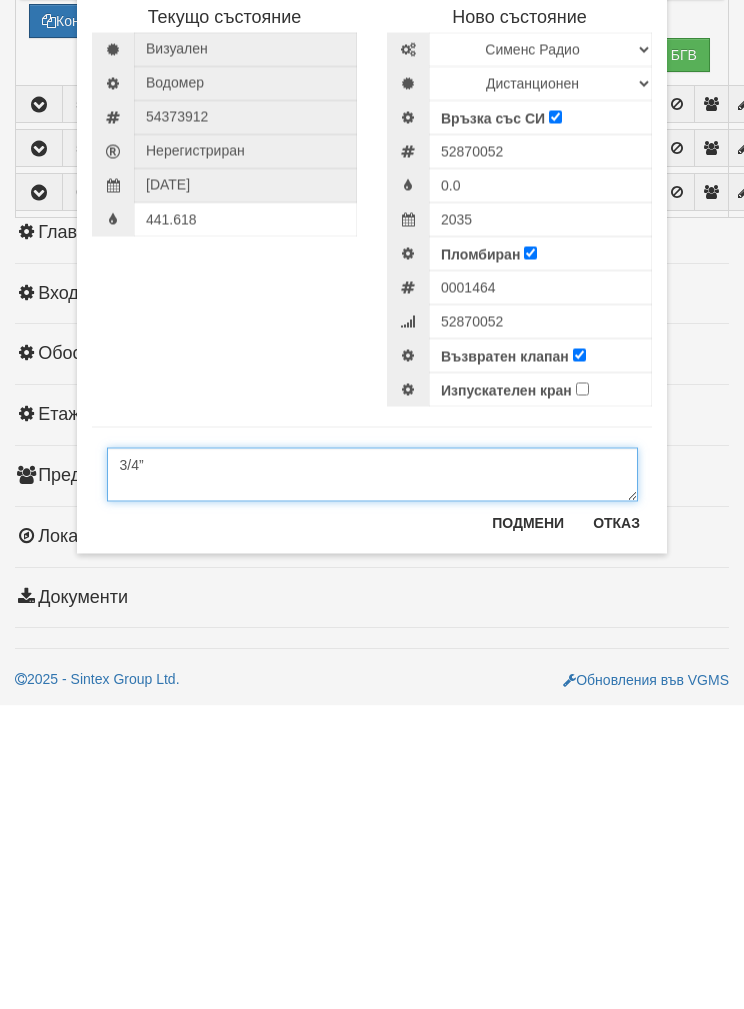type on "3/4”" 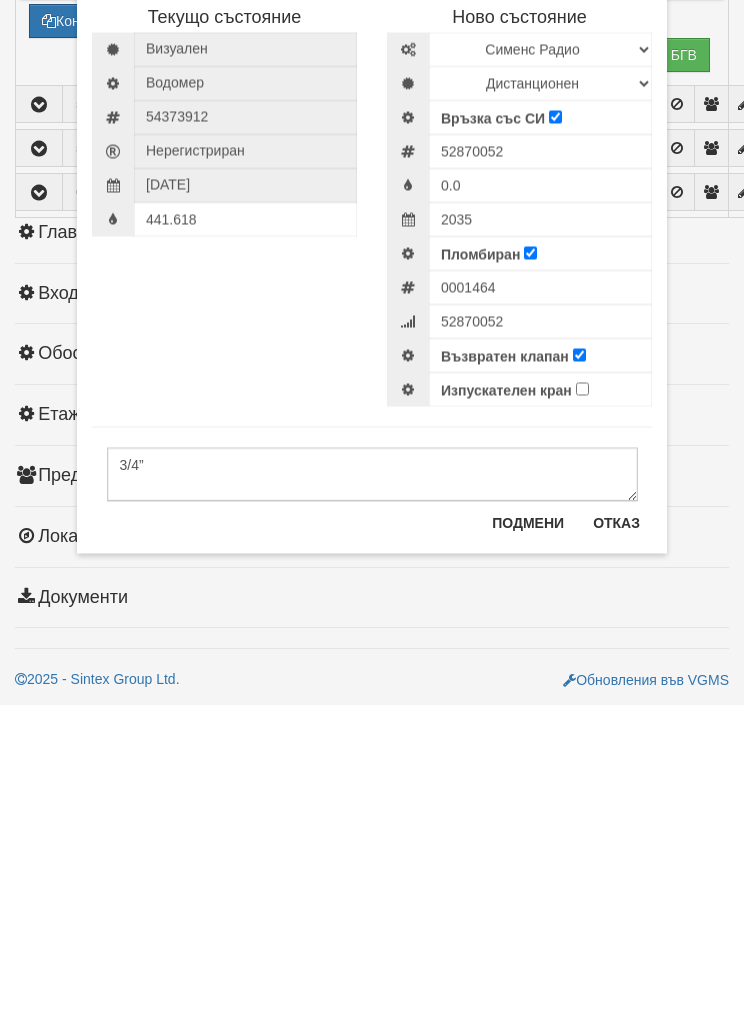 click on "Подмени" at bounding box center (528, 826) 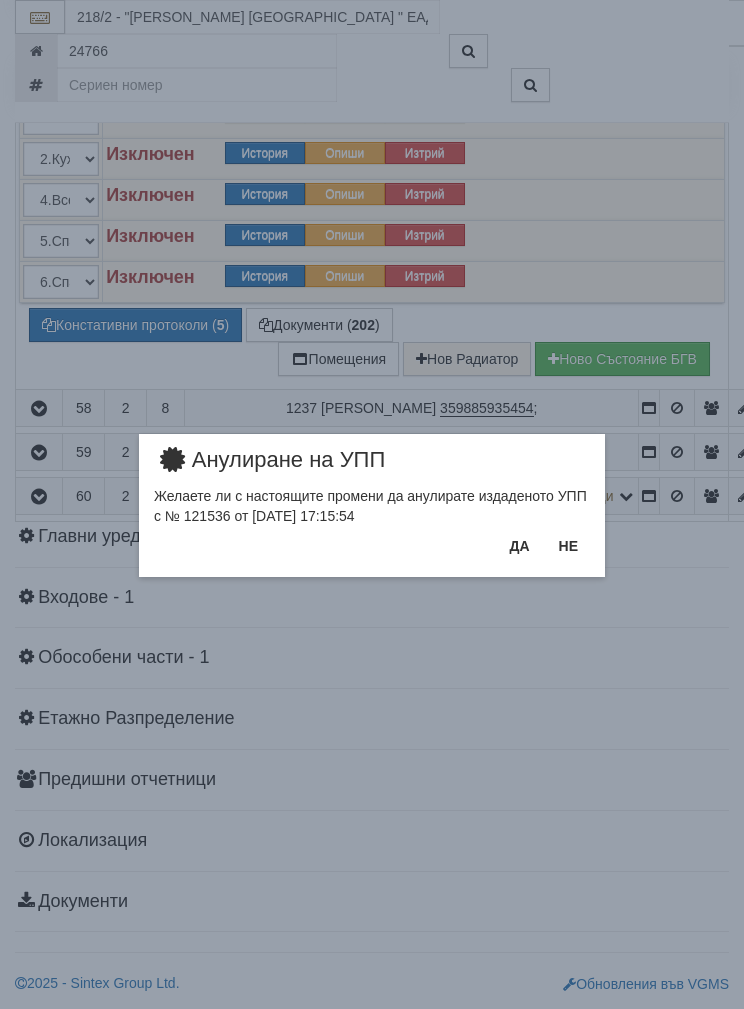 scroll, scrollTop: 2160, scrollLeft: 0, axis: vertical 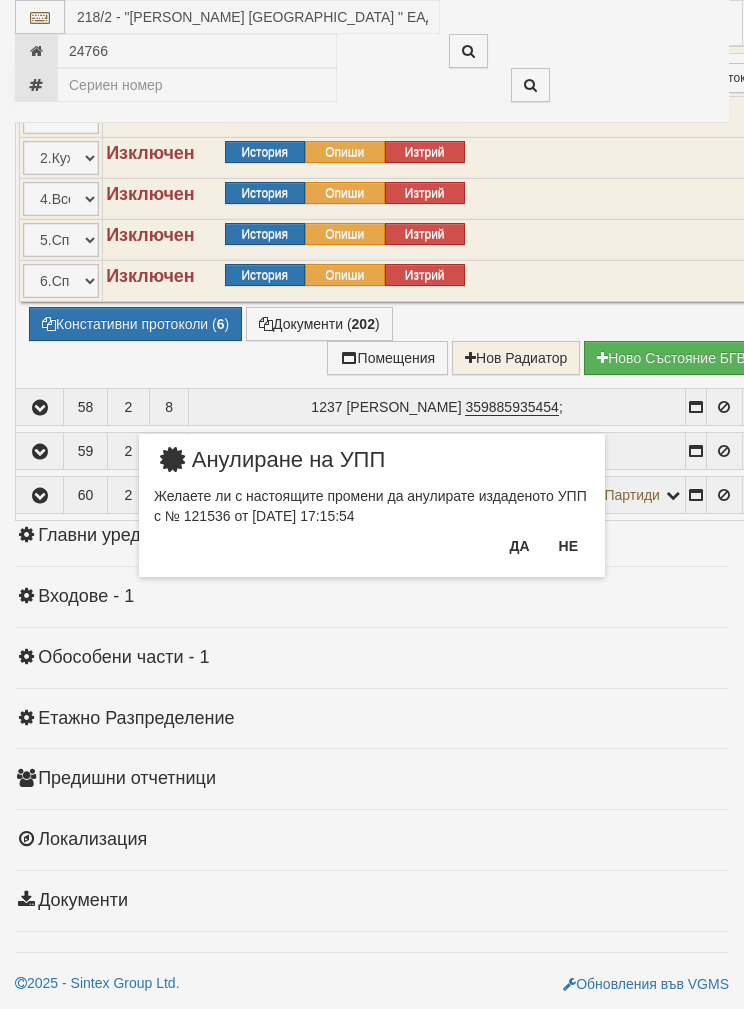 click on "Да" at bounding box center [519, 546] 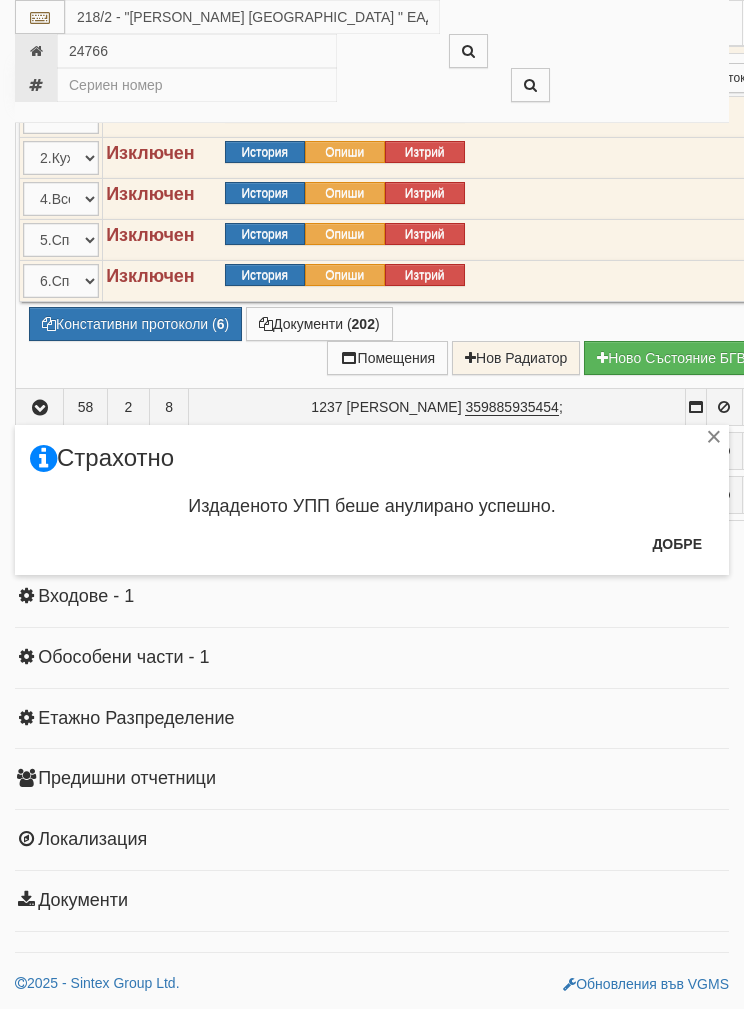 click on "Добре" at bounding box center (677, 544) 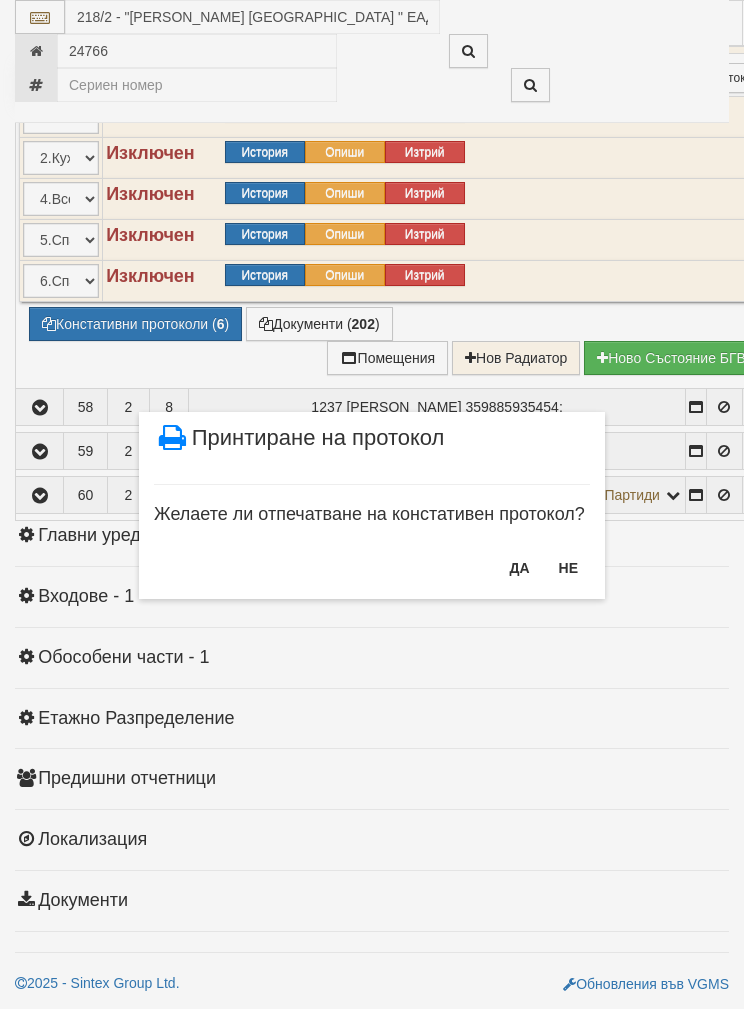 click on "НЕ" at bounding box center [568, 568] 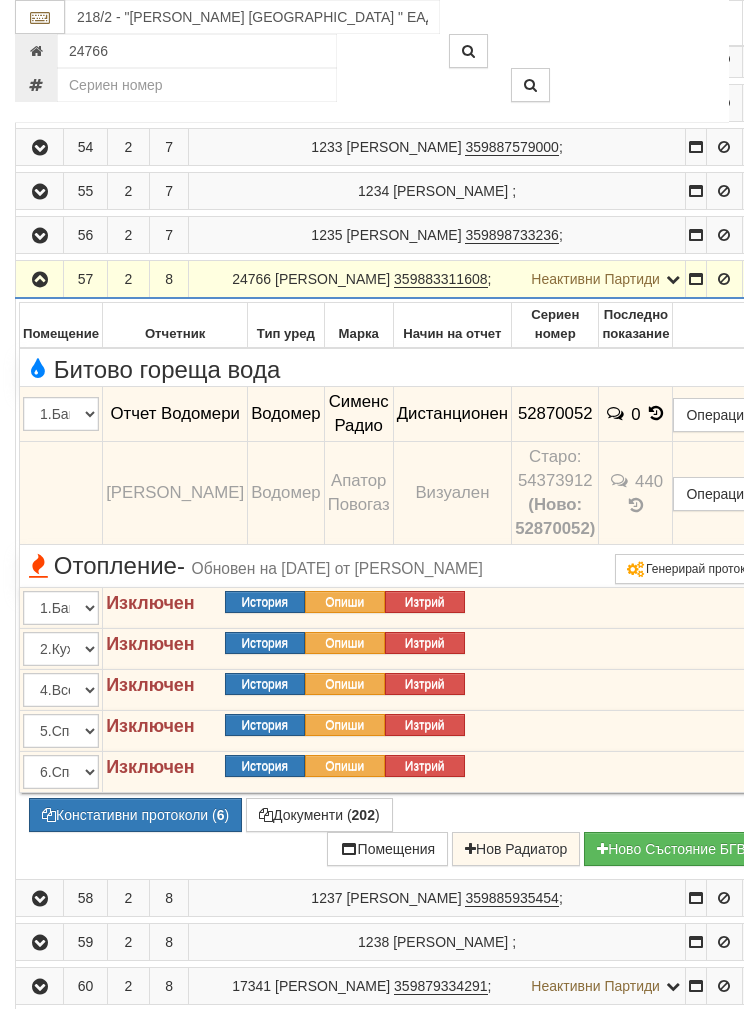 scroll, scrollTop: 1500, scrollLeft: 0, axis: vertical 